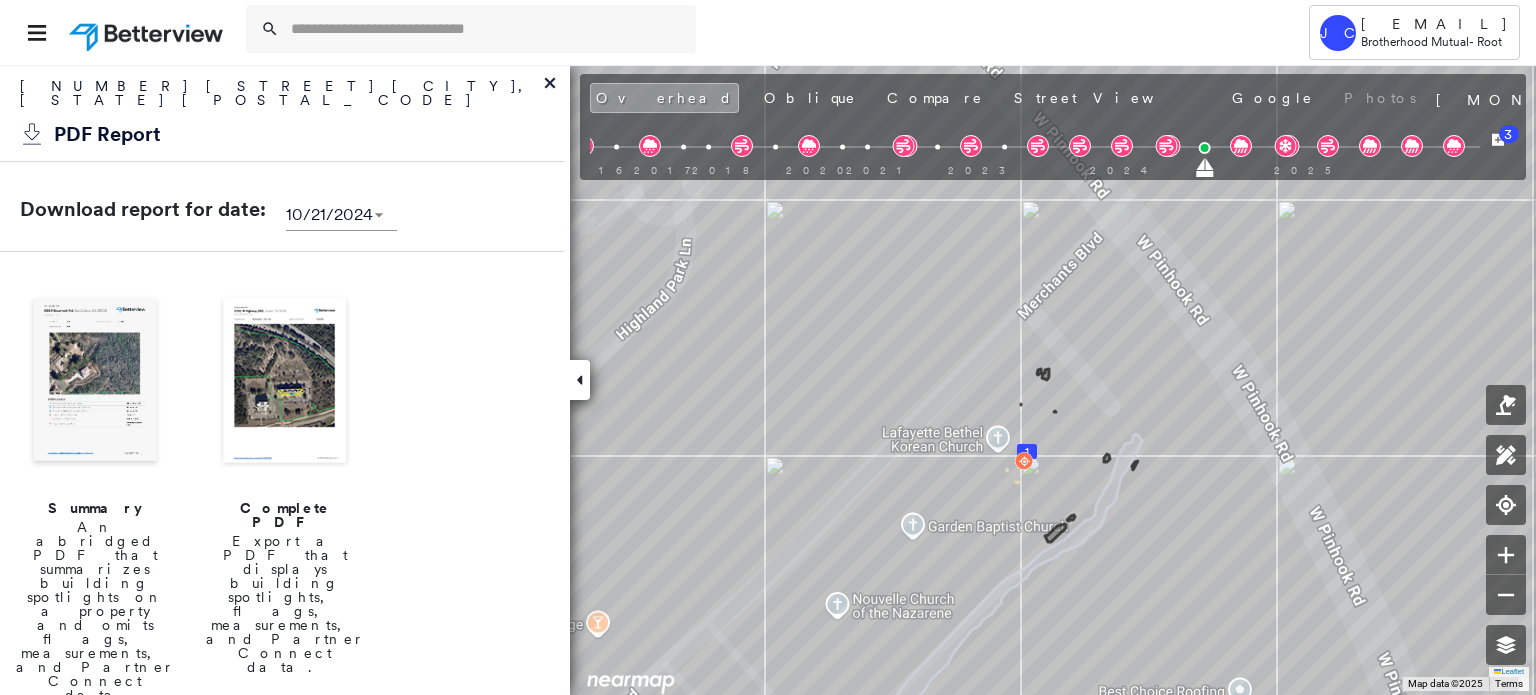 scroll, scrollTop: 0, scrollLeft: 0, axis: both 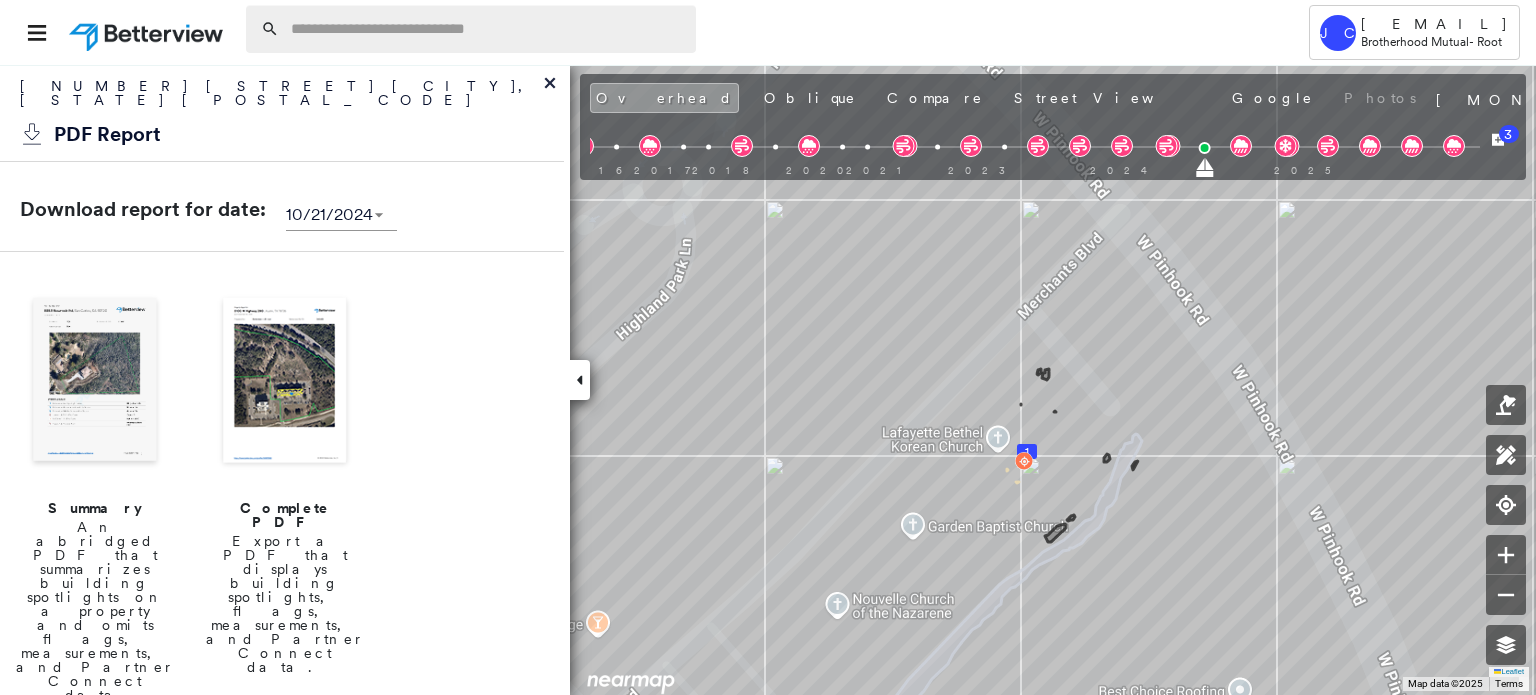 click at bounding box center [487, 29] 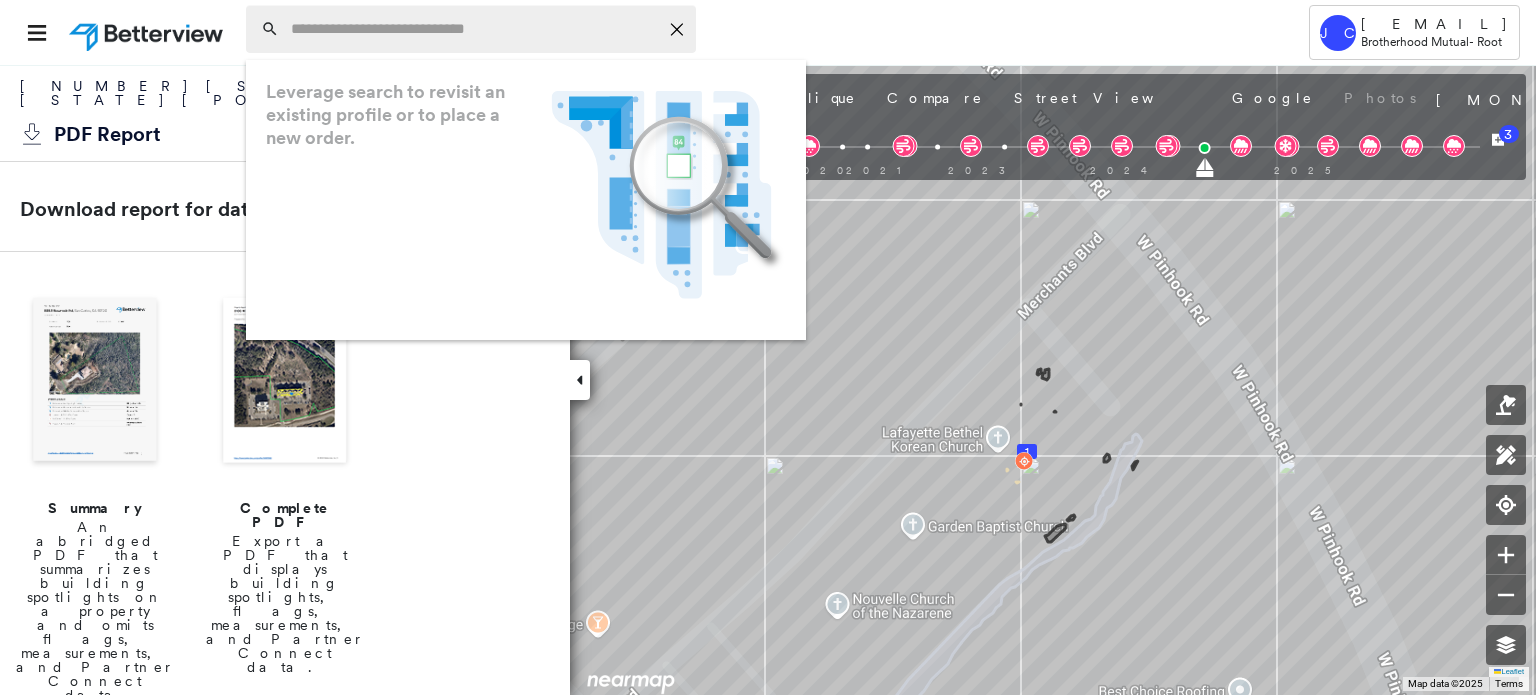 paste on "**********" 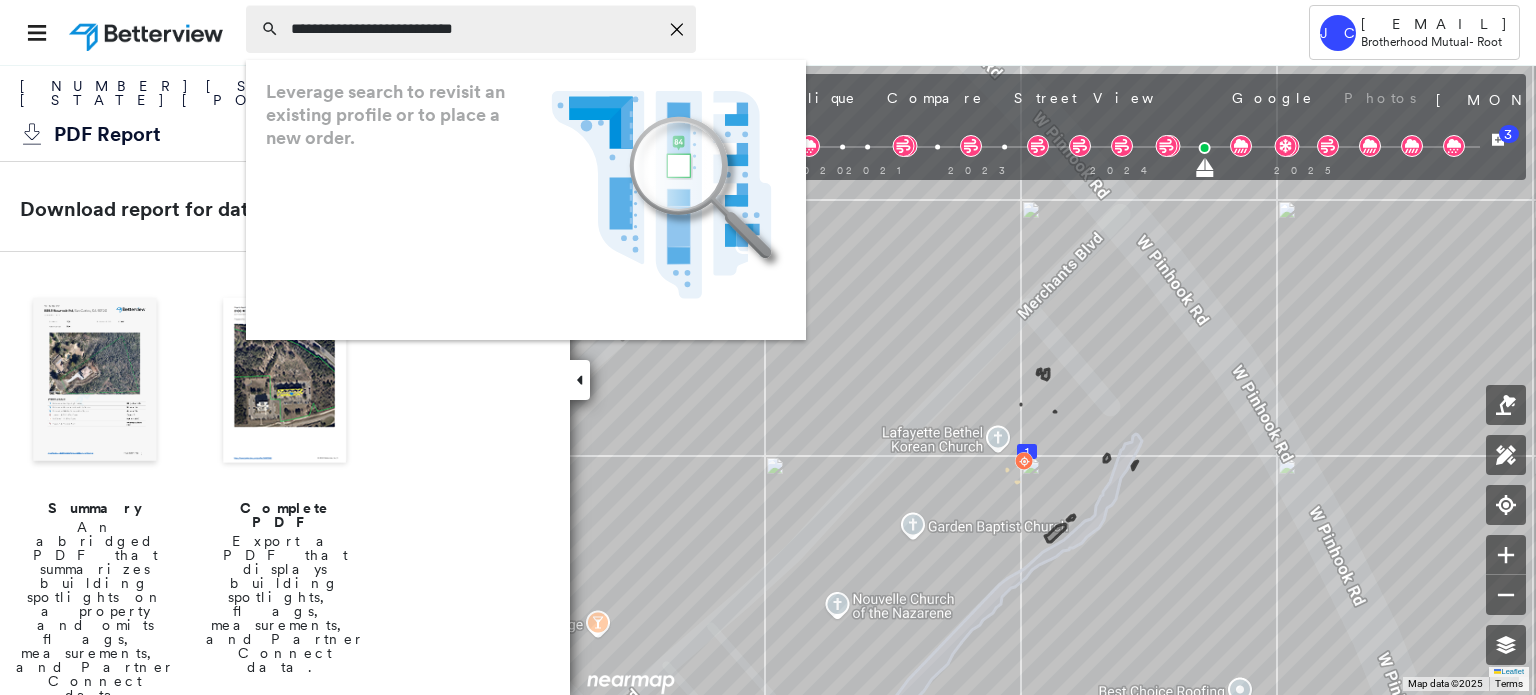 paste on "**********" 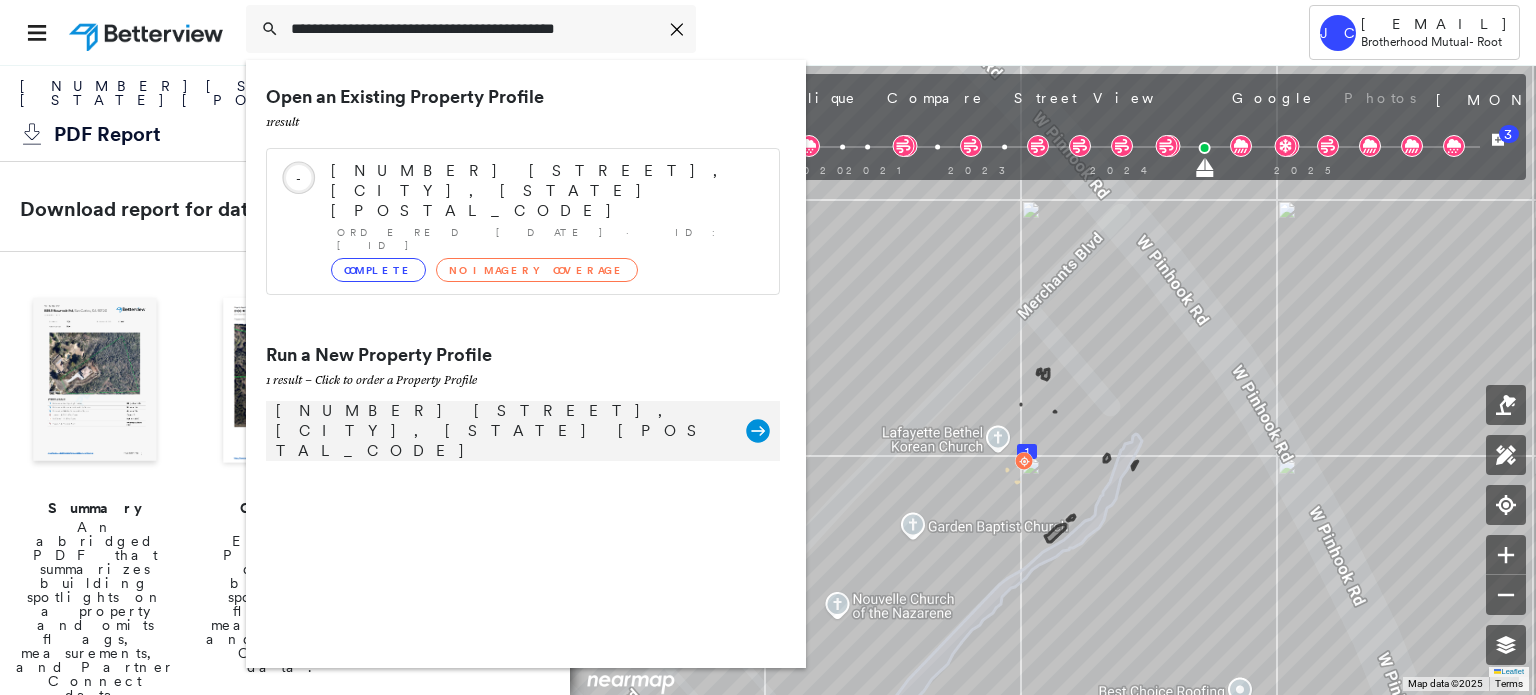 type on "**********" 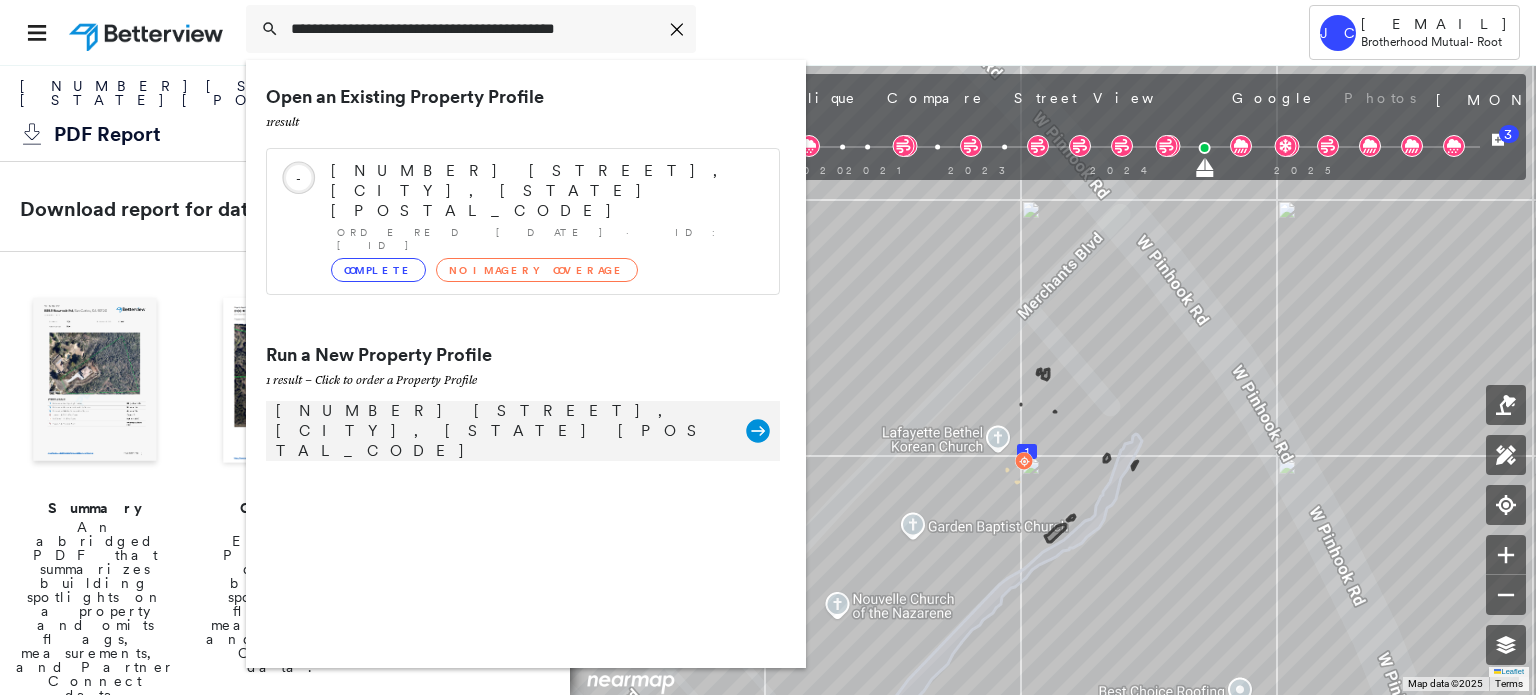 click on "[NUMBER] [STREET], [CITY], [STATE] [POSTAL_CODE]" at bounding box center [501, 431] 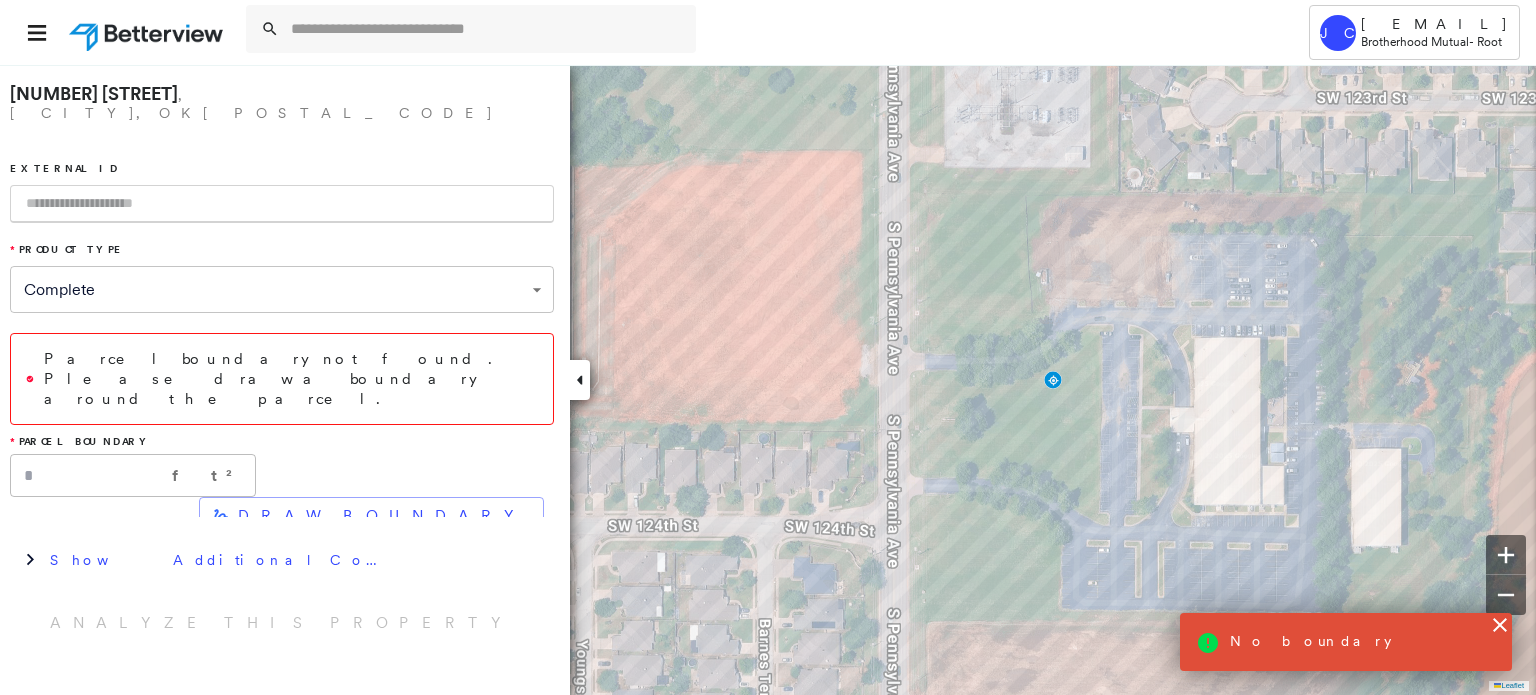 click at bounding box center [282, 204] 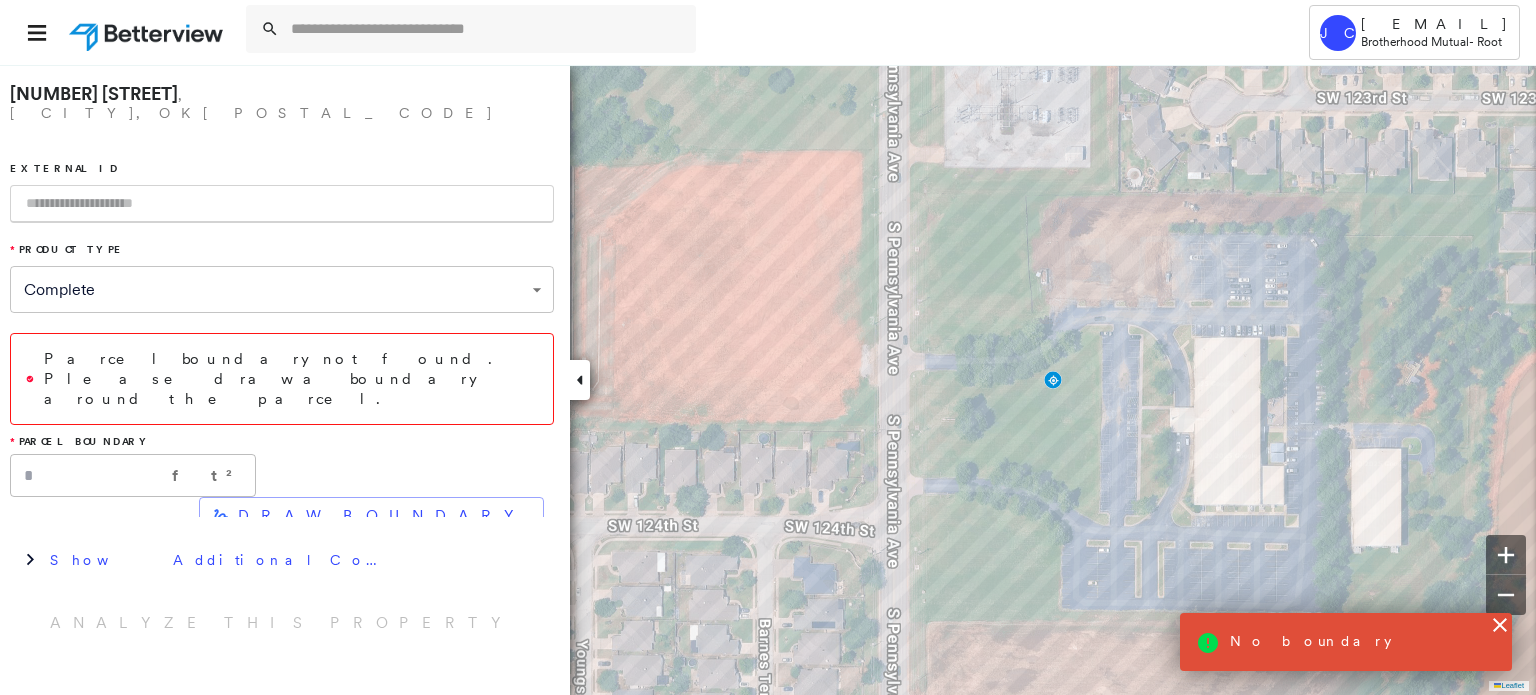 paste on "**********" 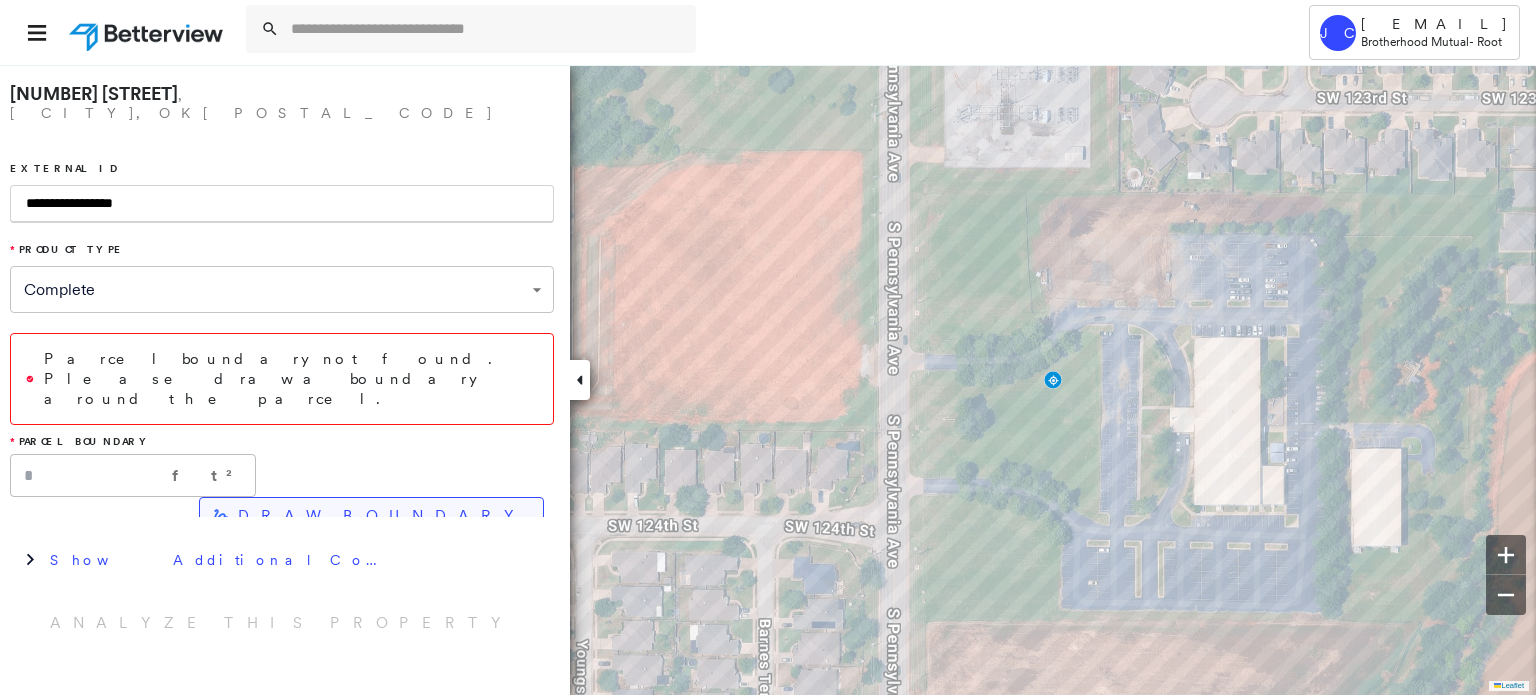 type on "**********" 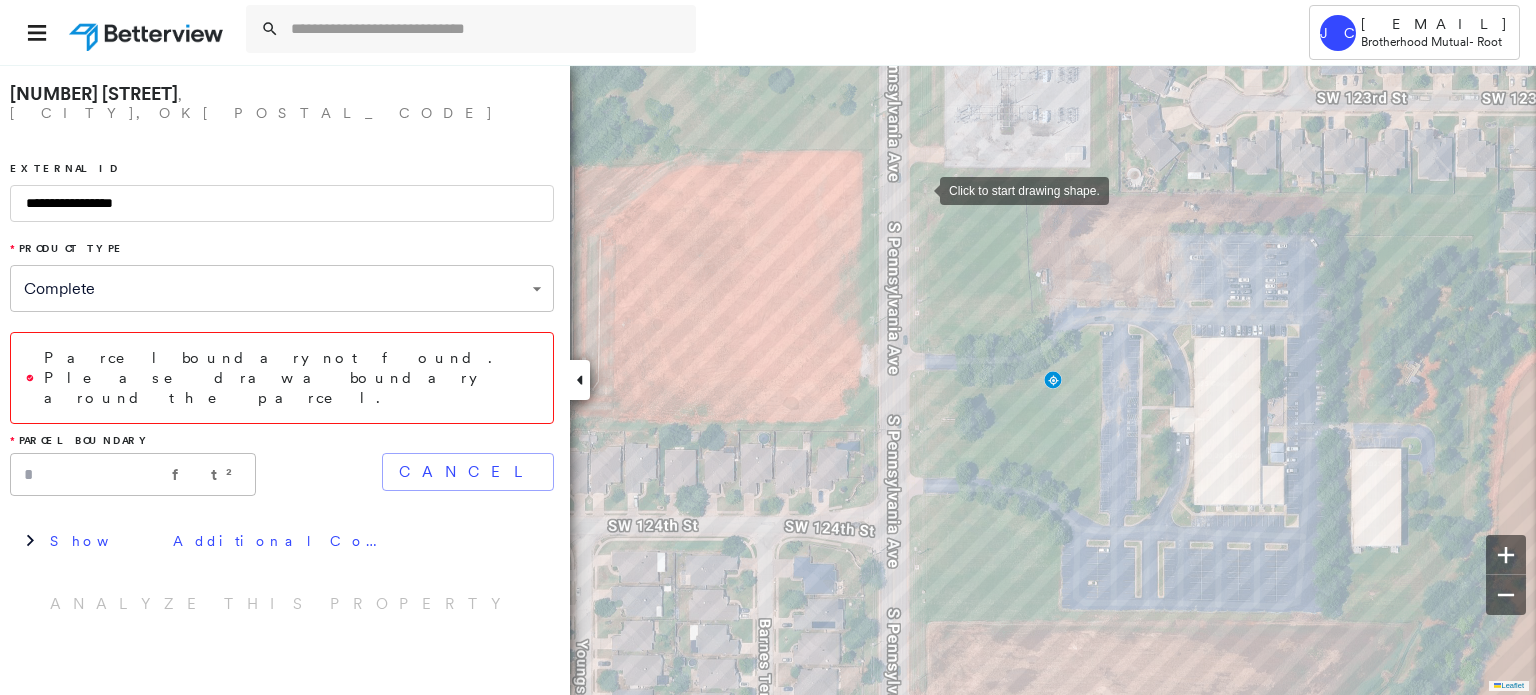 click at bounding box center (920, 189) 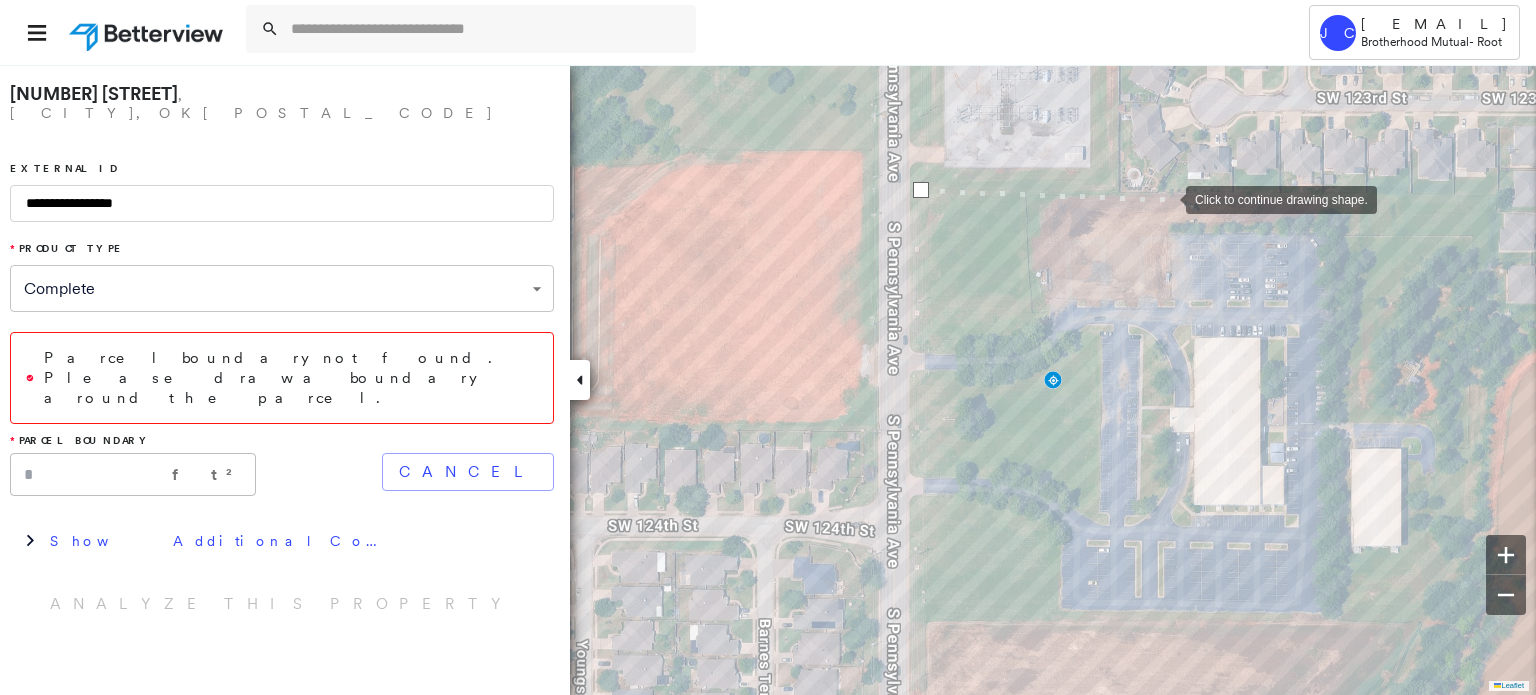 click at bounding box center [1166, 198] 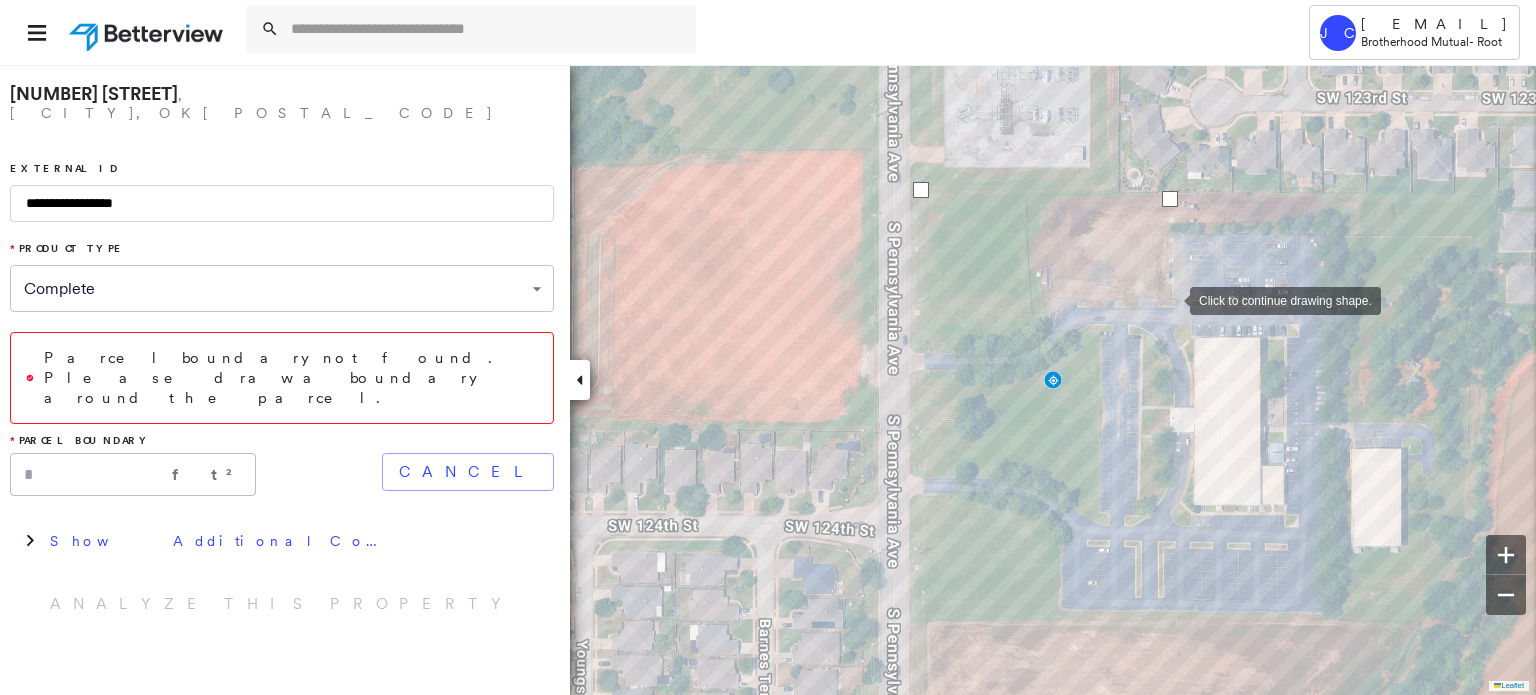 click at bounding box center (1170, 299) 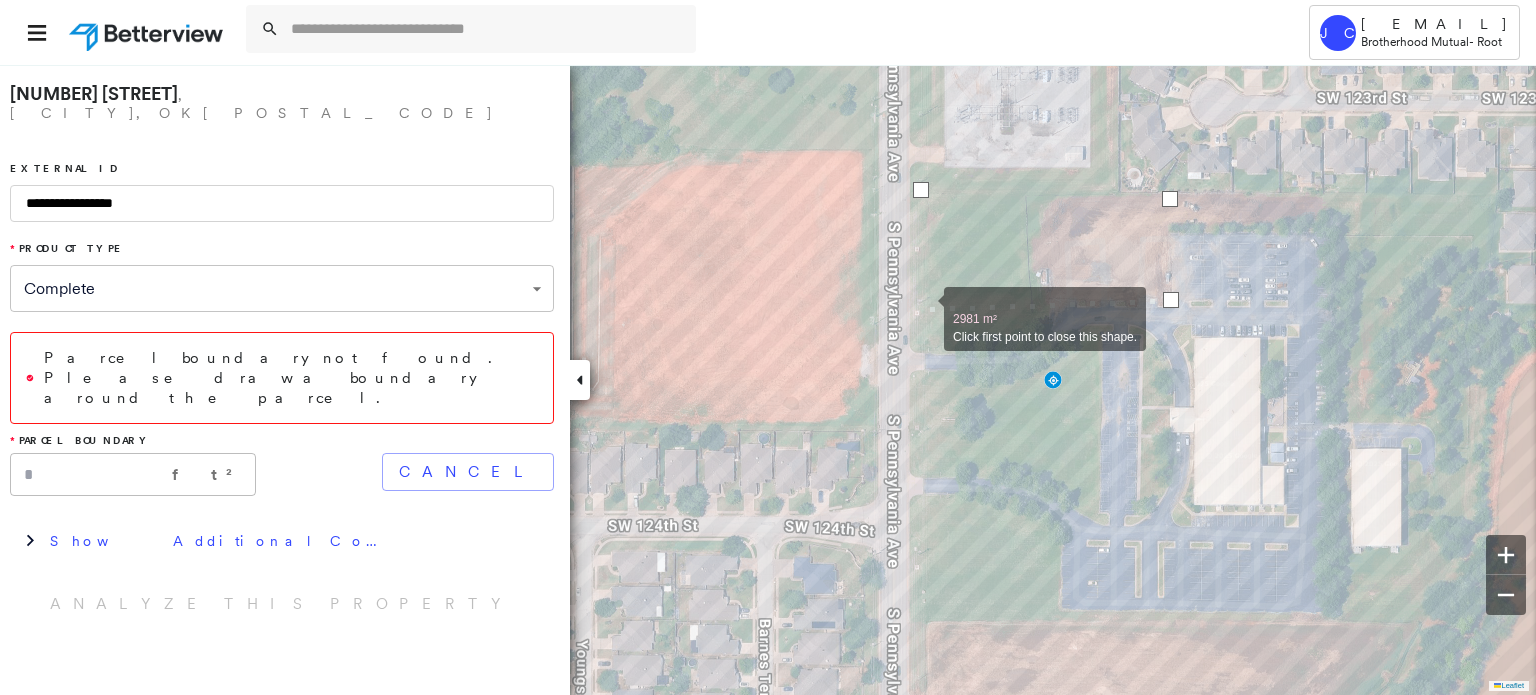 click at bounding box center [924, 308] 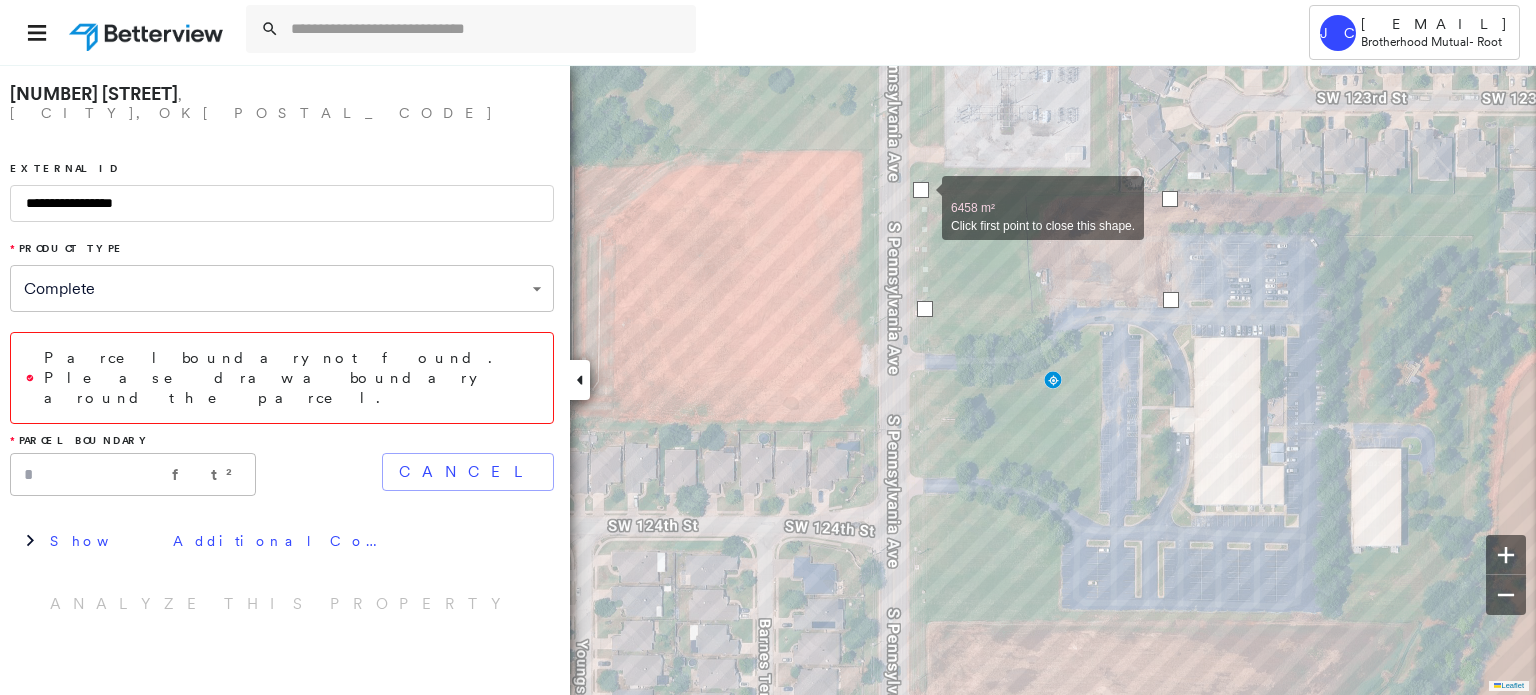 click at bounding box center [921, 190] 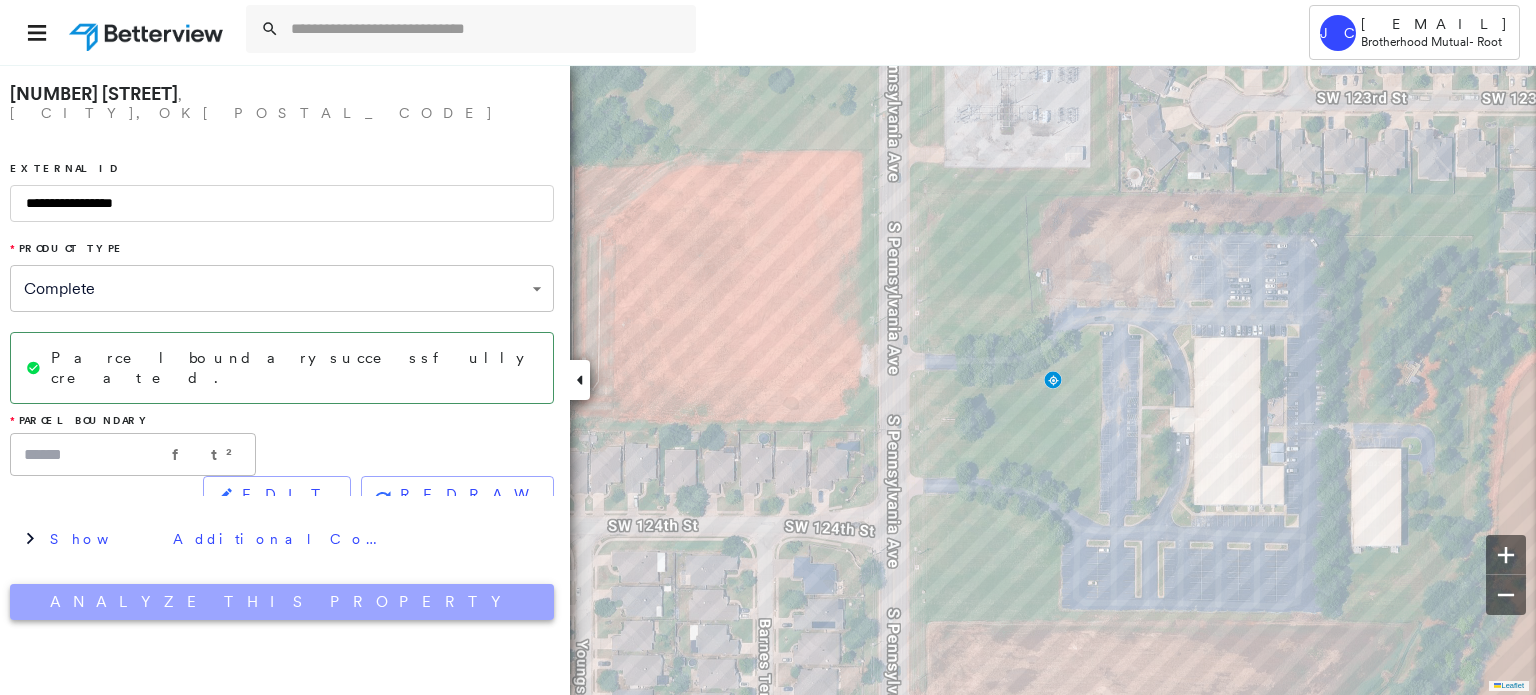 click on "Analyze This Property" at bounding box center (282, 602) 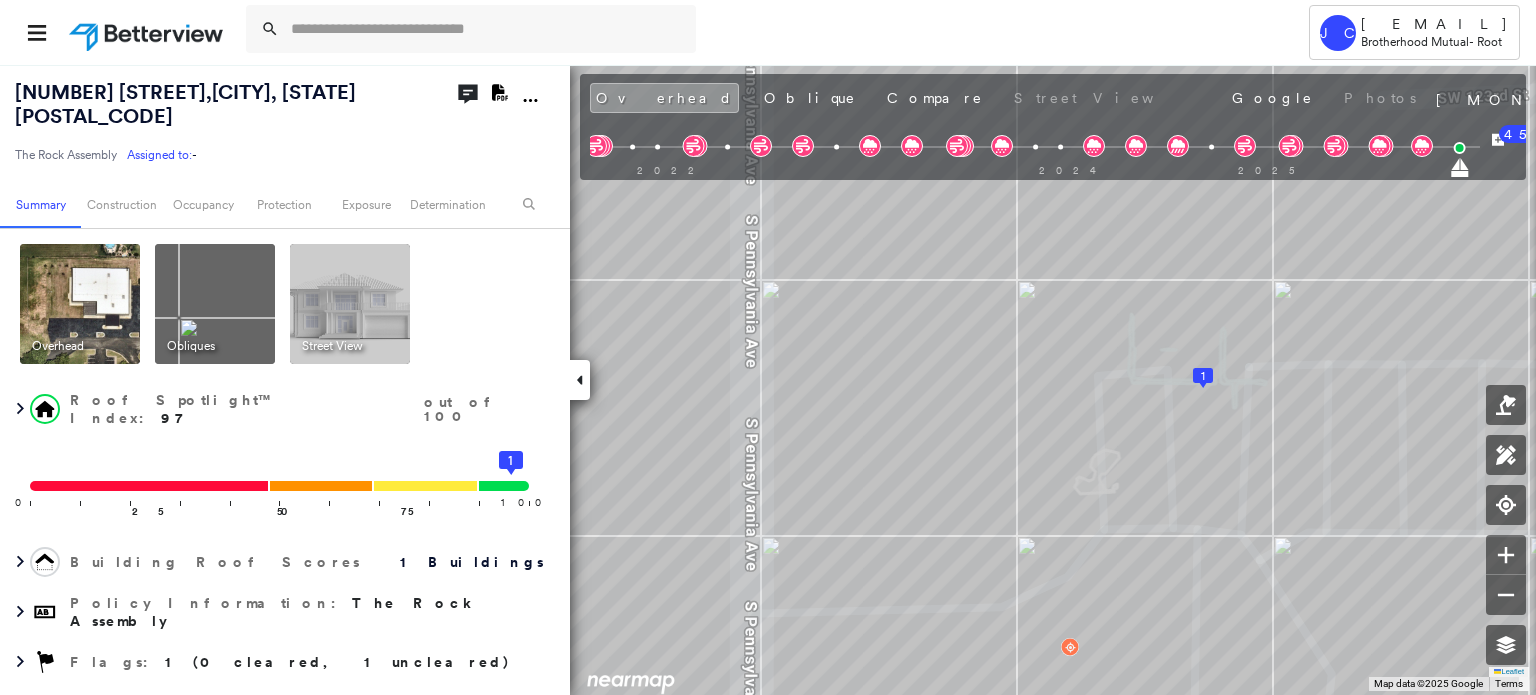 click on "Download PDF Report" 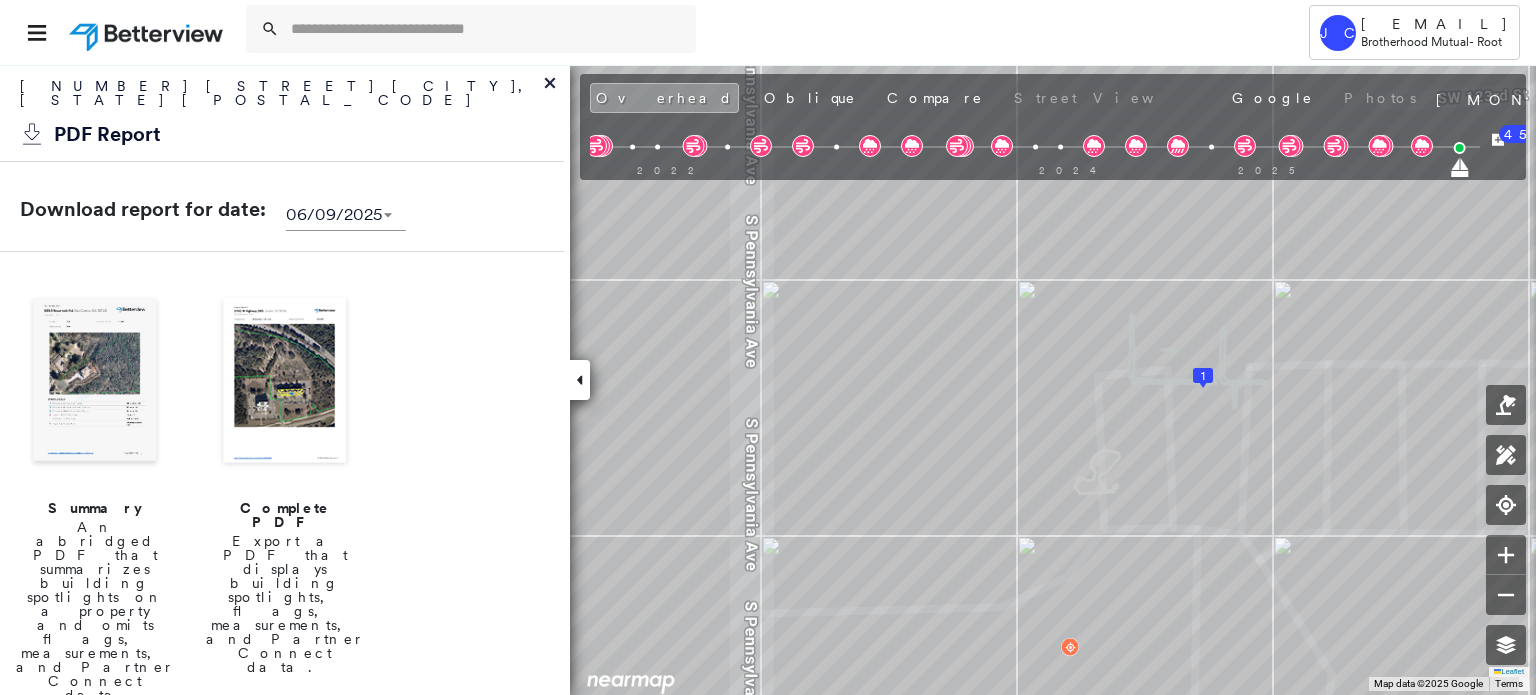 click at bounding box center (285, 382) 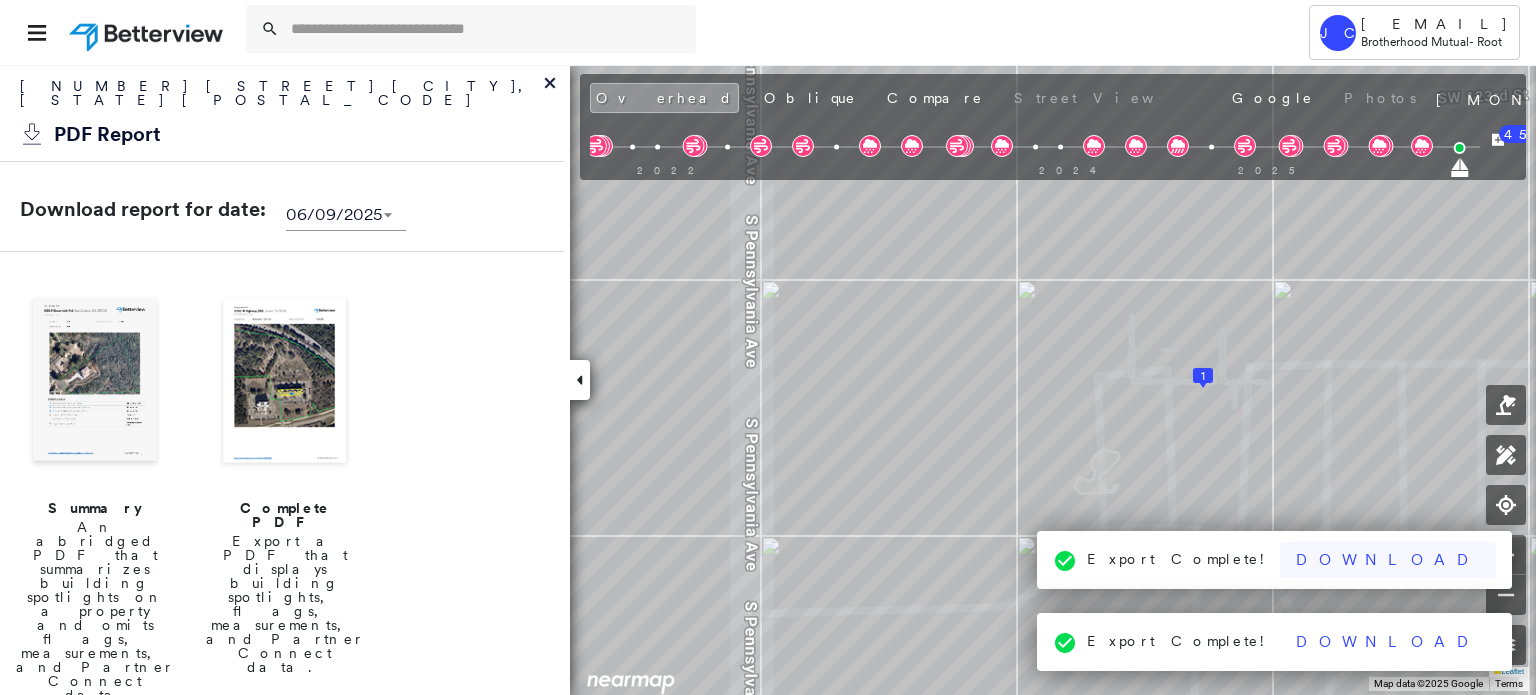 click on "Download" at bounding box center (1388, 560) 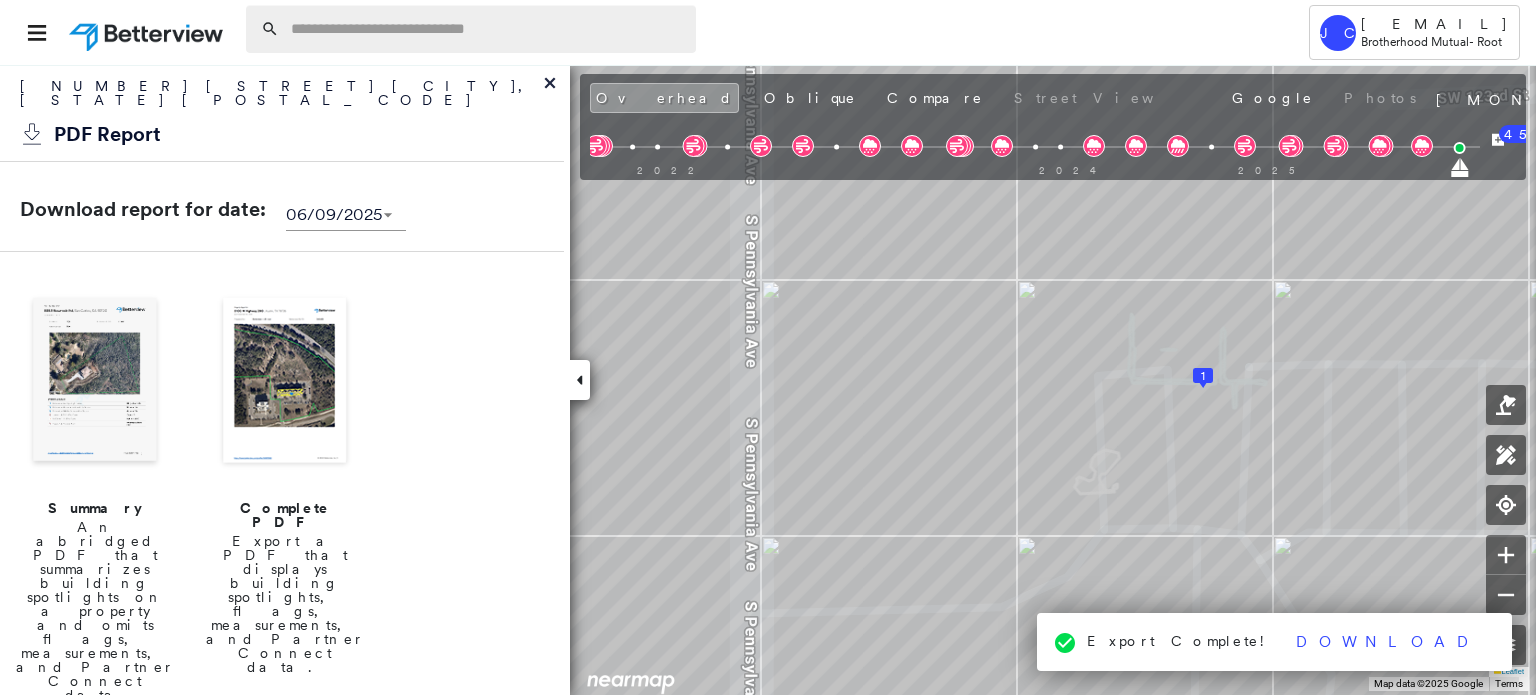 click at bounding box center [487, 29] 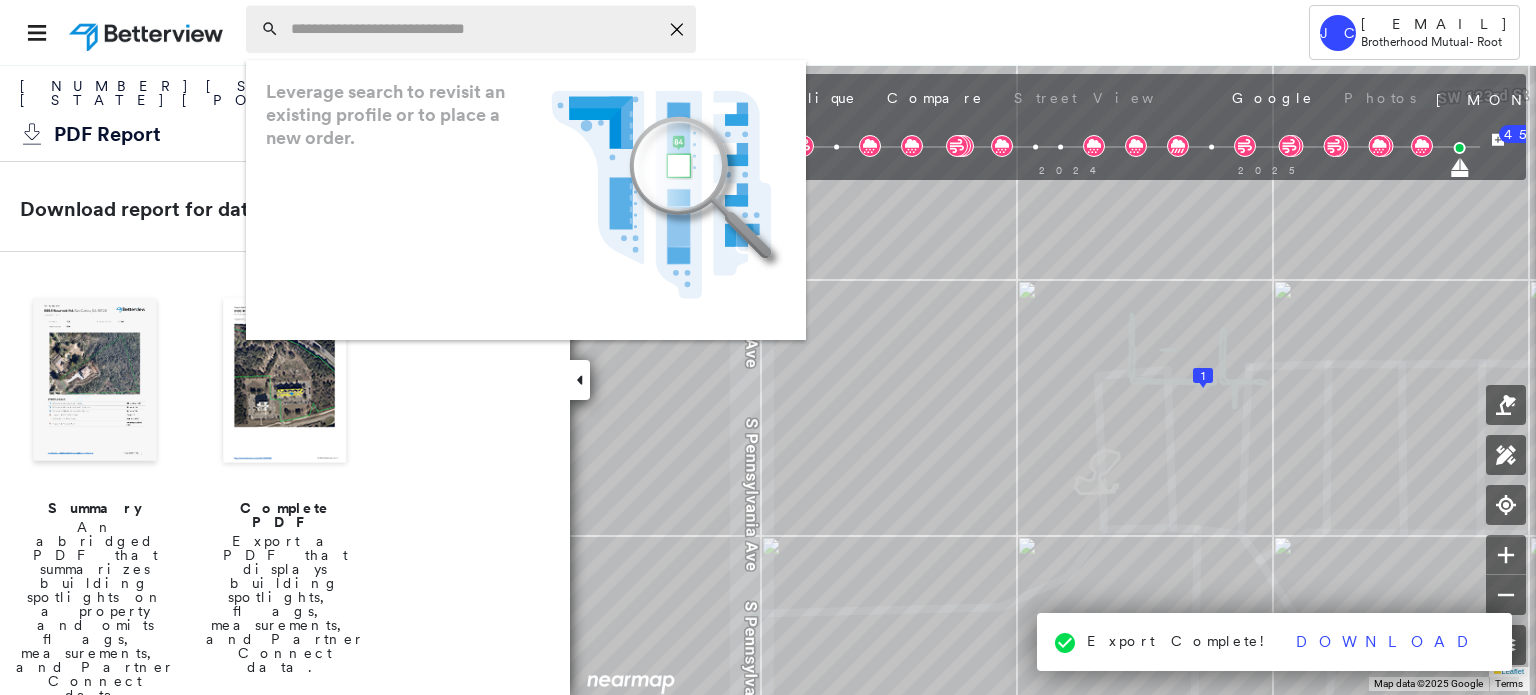 paste on "**********" 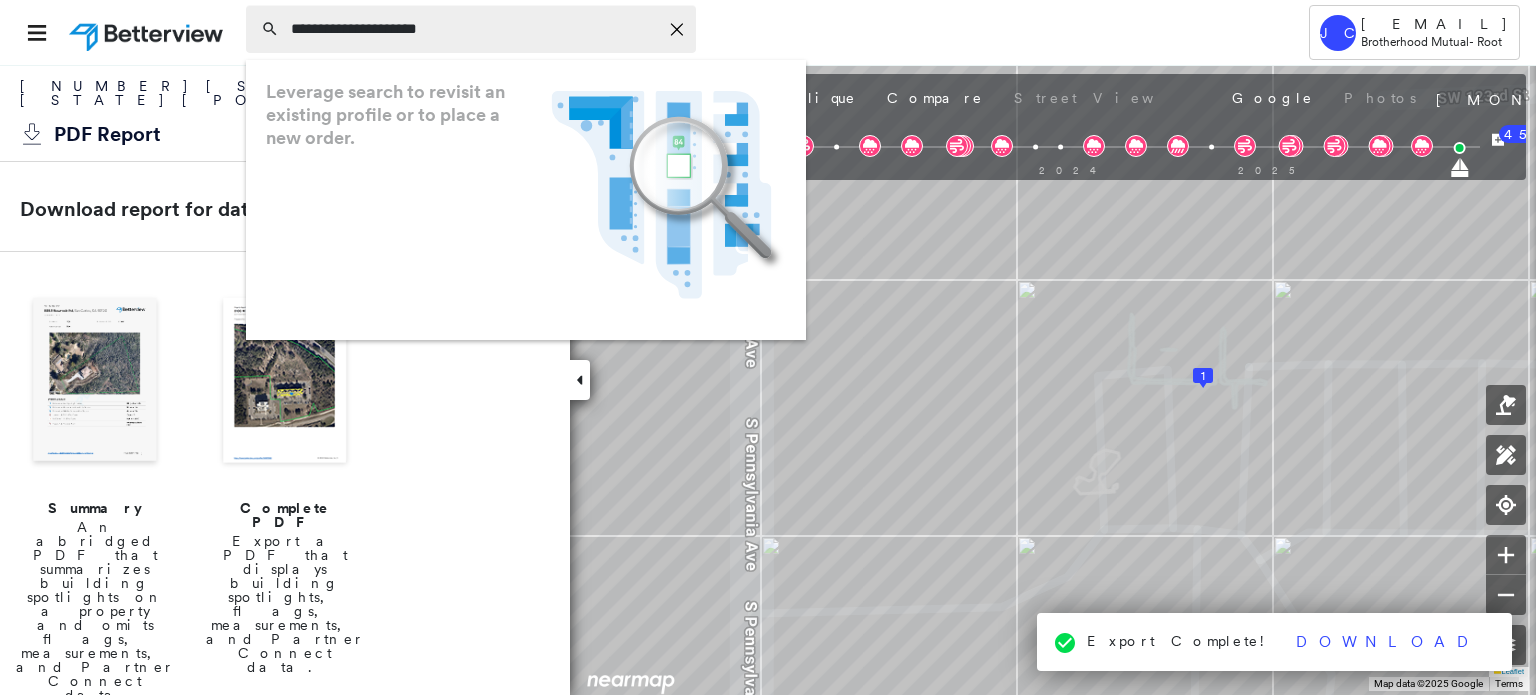 paste on "**********" 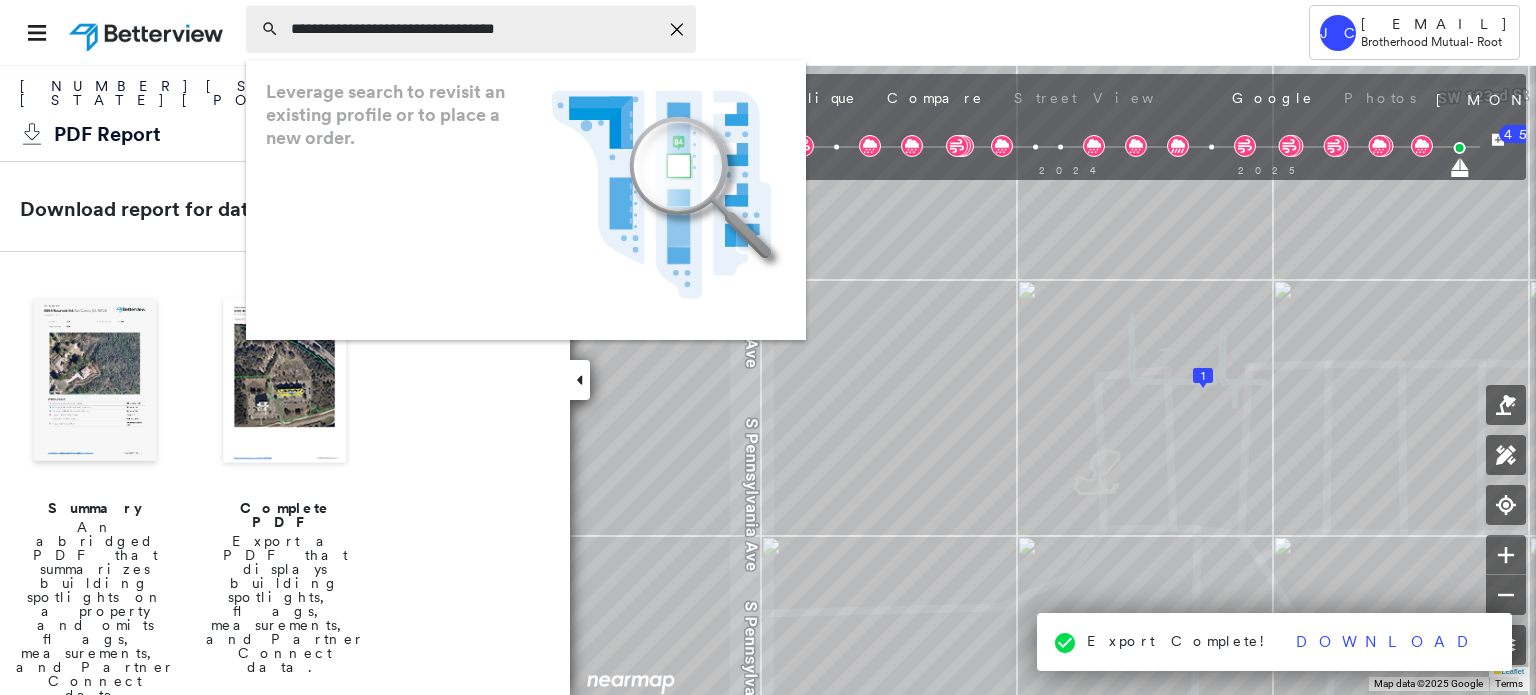 type on "**********" 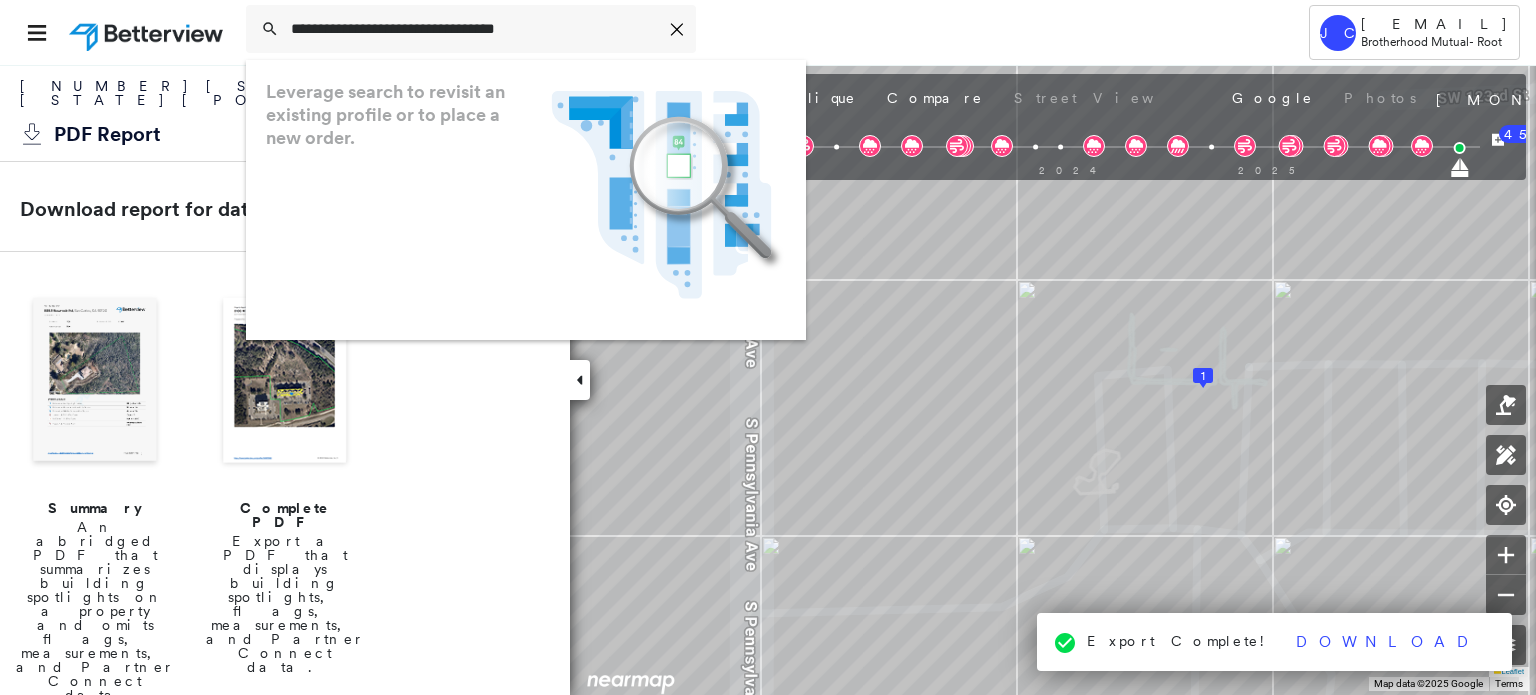 click on "Export Complete!" at bounding box center [1180, 641] 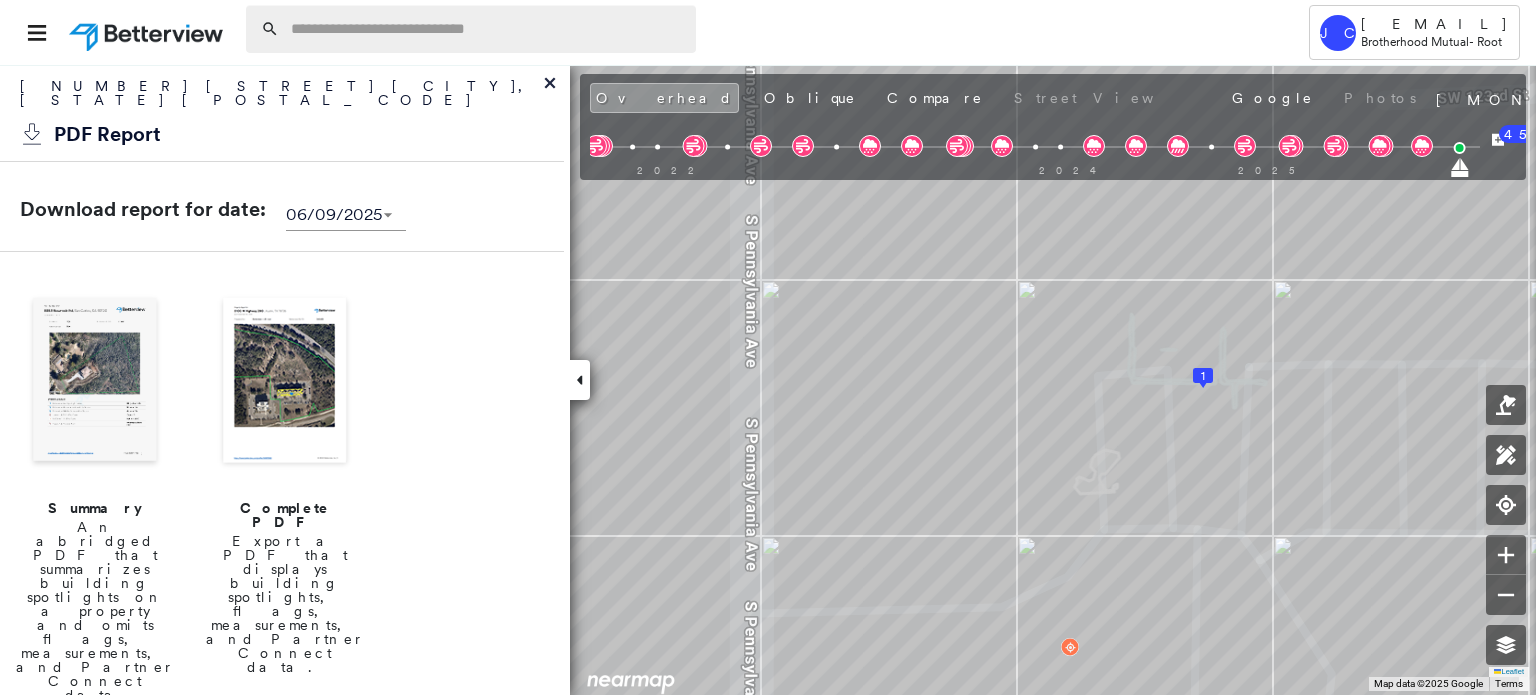 click at bounding box center (487, 29) 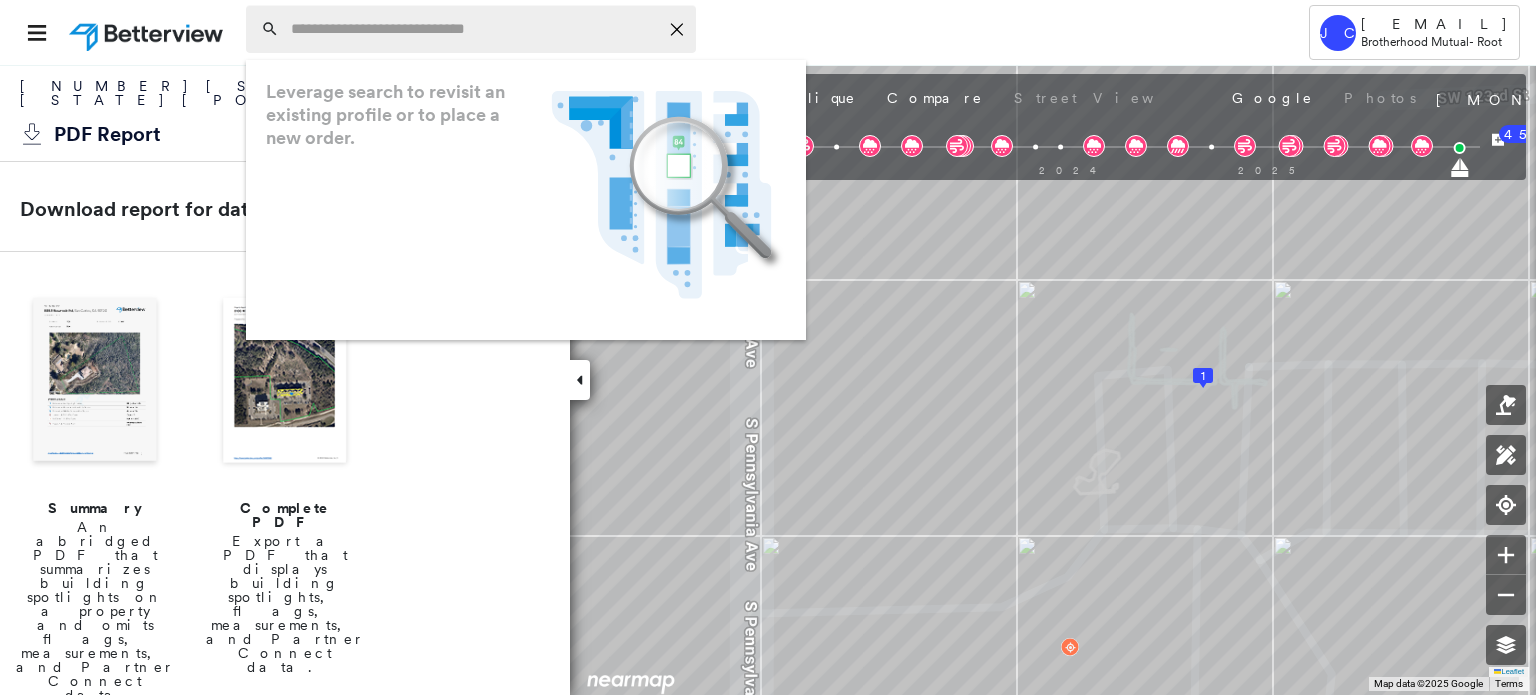 paste on "**********" 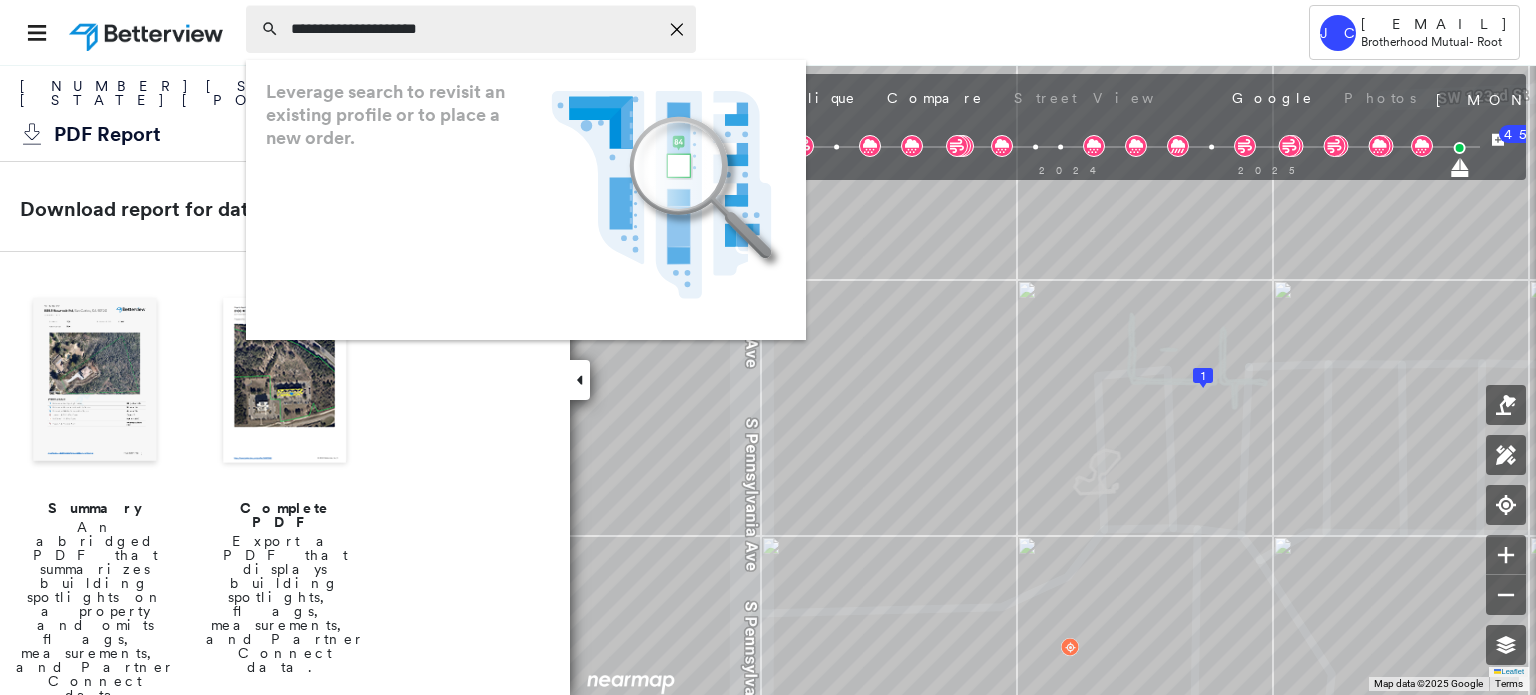 paste on "**********" 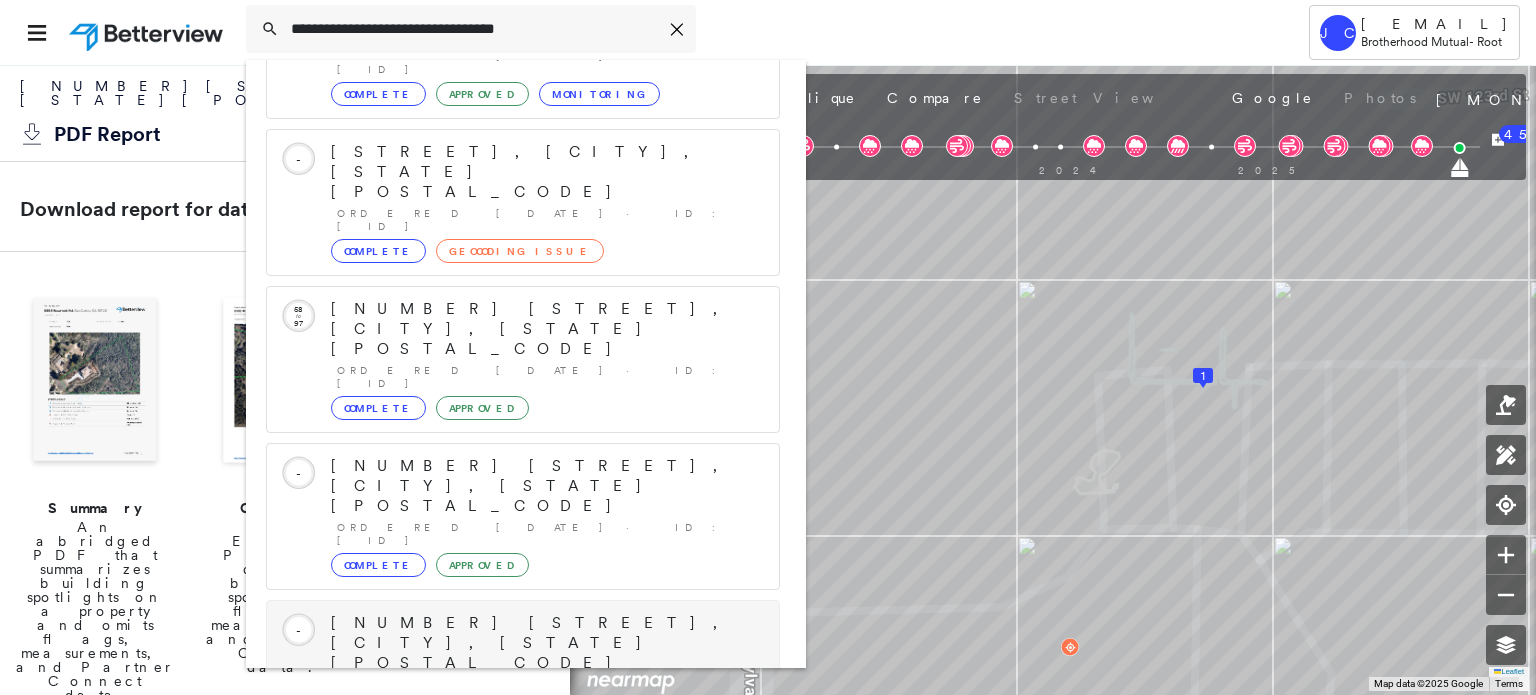 scroll, scrollTop: 208, scrollLeft: 0, axis: vertical 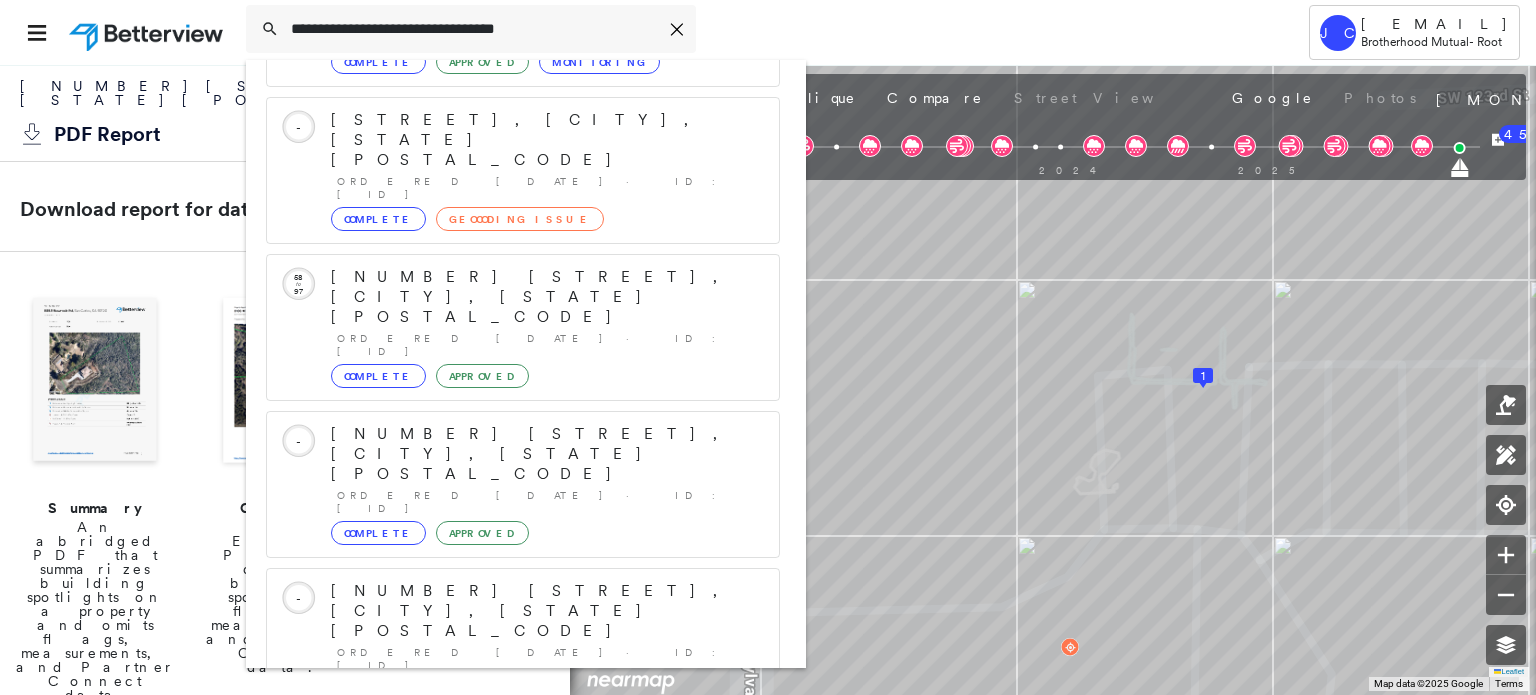 type on "**********" 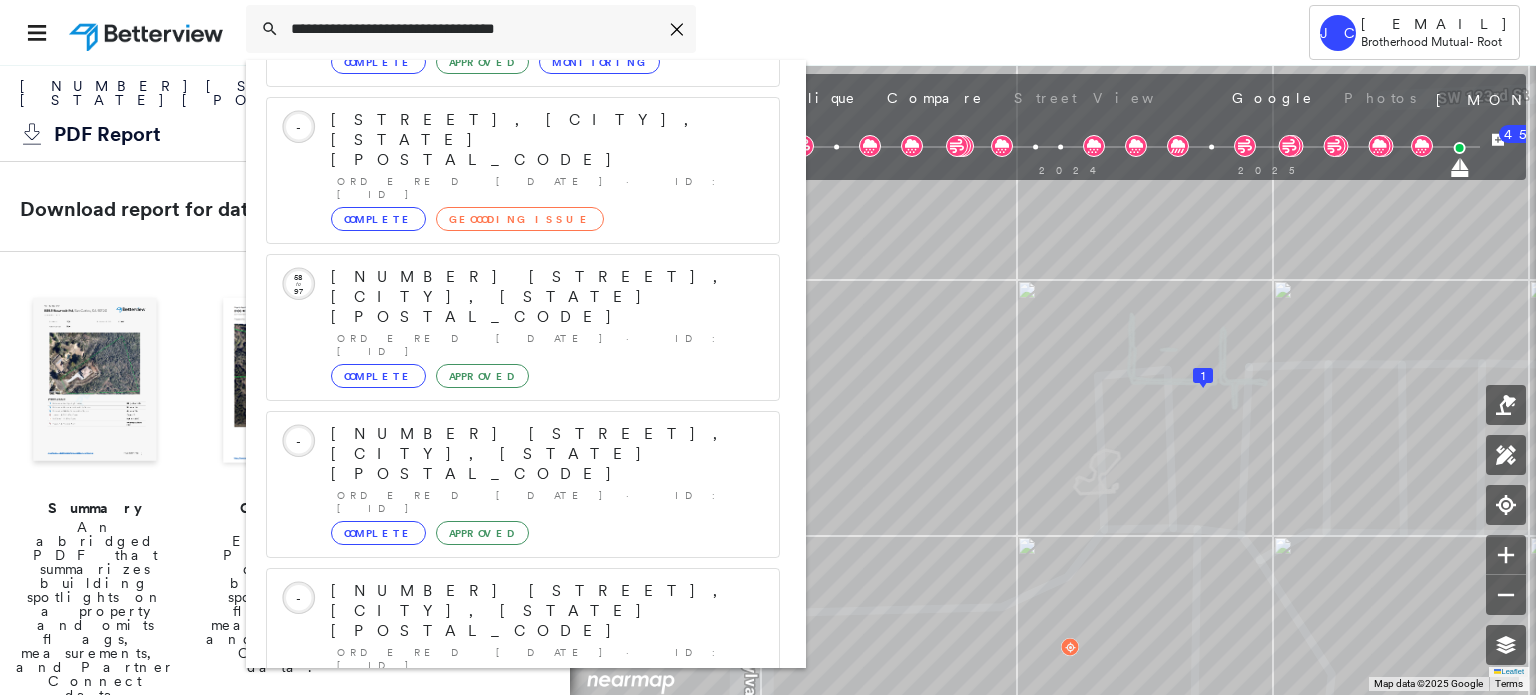click on "[NUMBER] [STREET], [CITY], [STATE] [POSTAL_CODE] Group Created with Sketch." at bounding box center (523, 903) 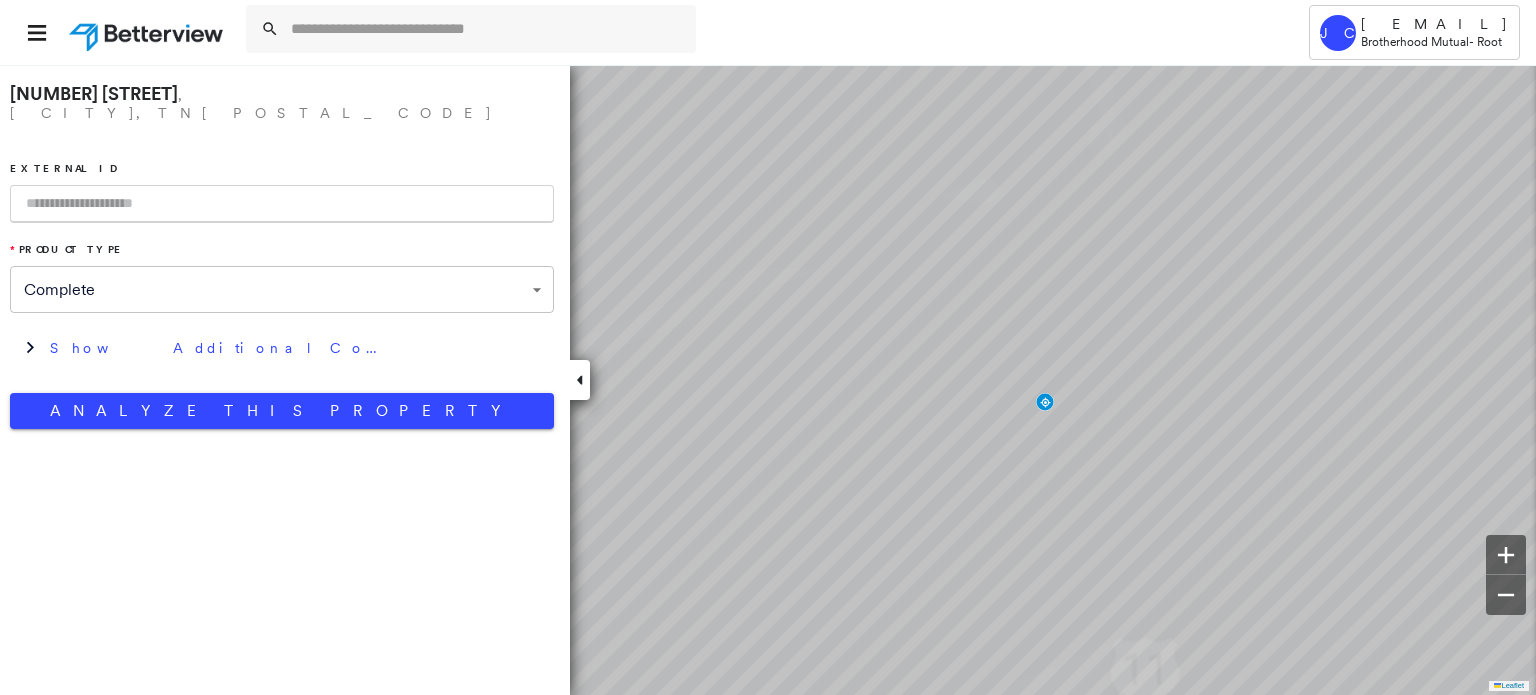 click at bounding box center [282, 204] 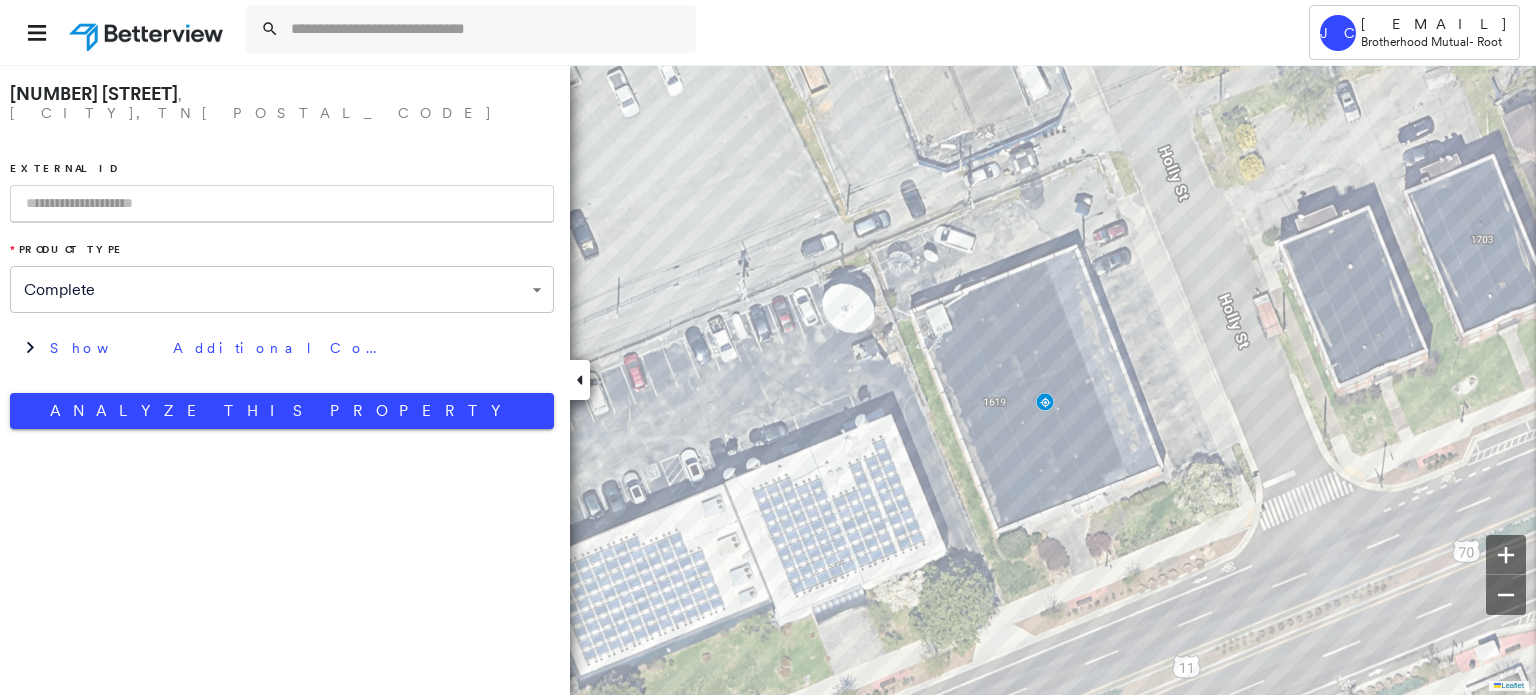 paste on "**********" 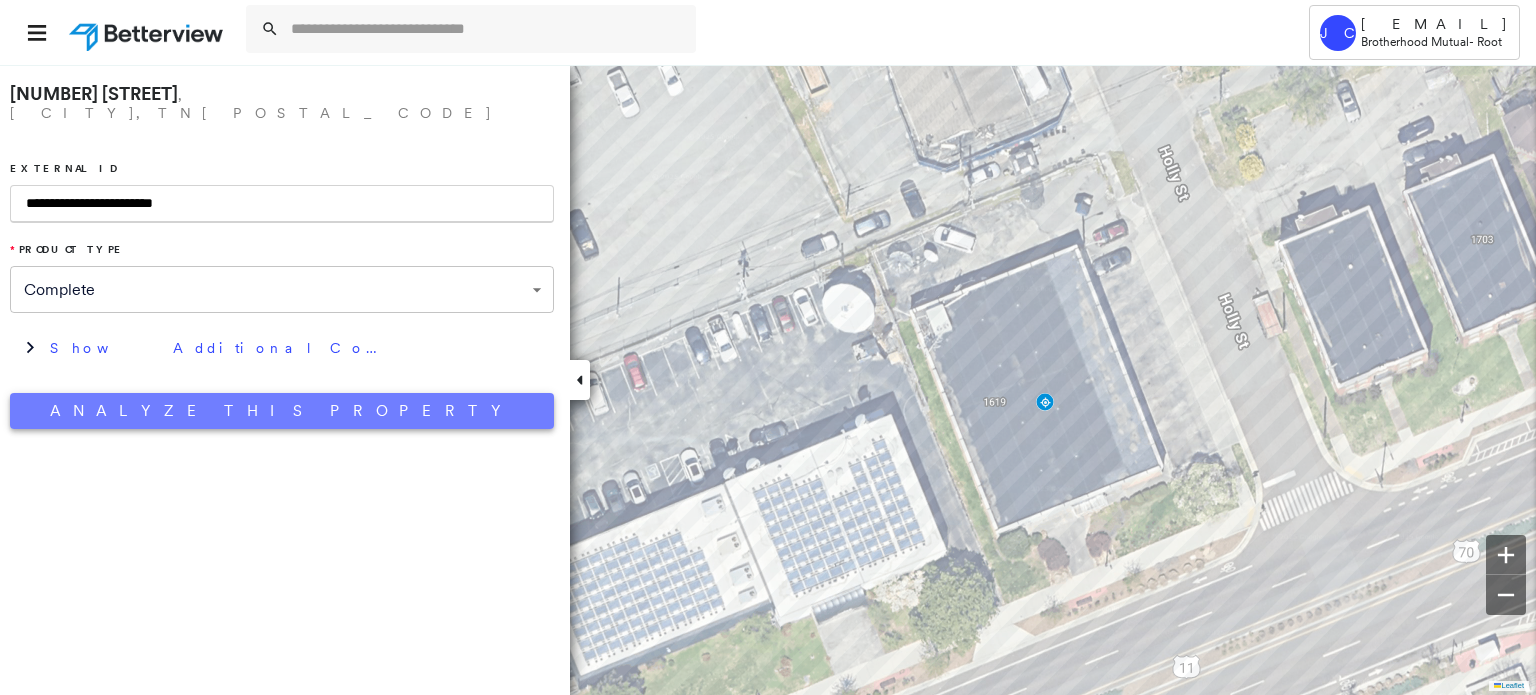 type on "**********" 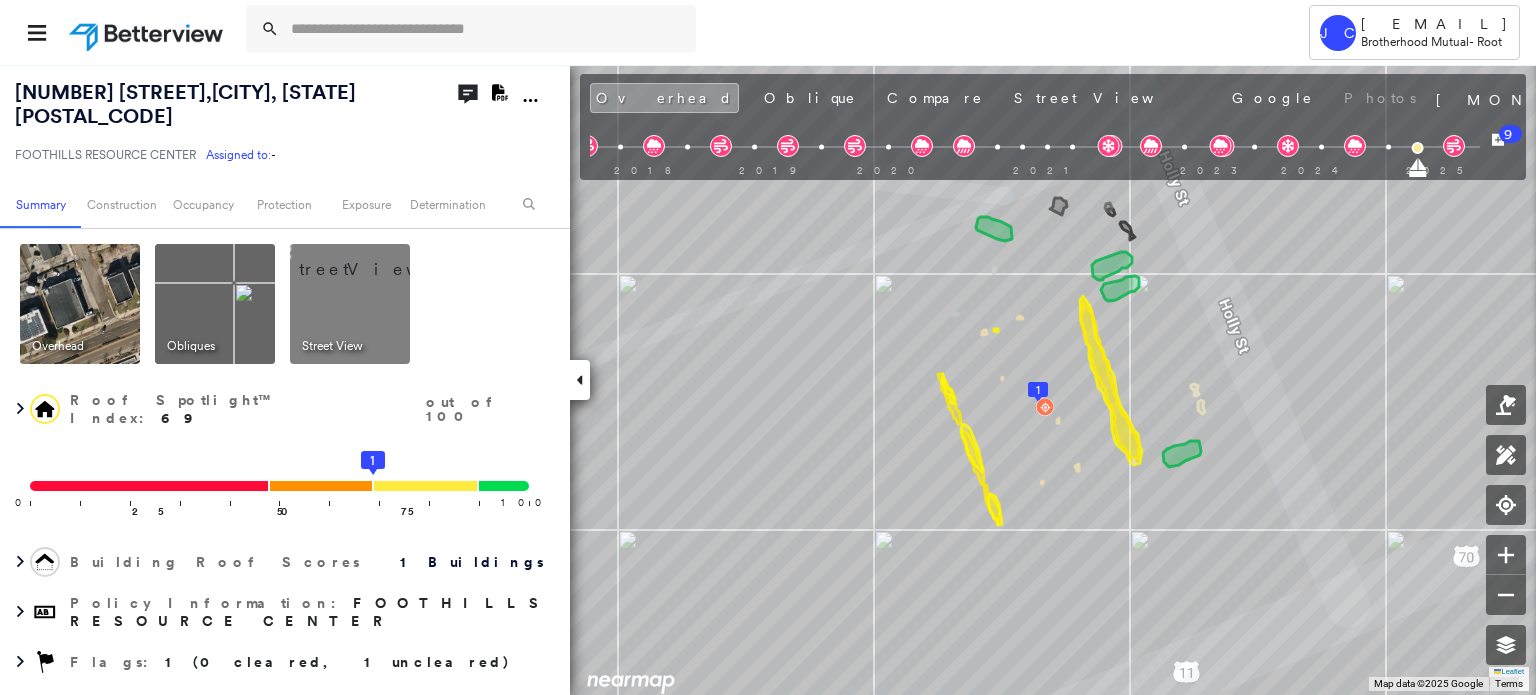 click 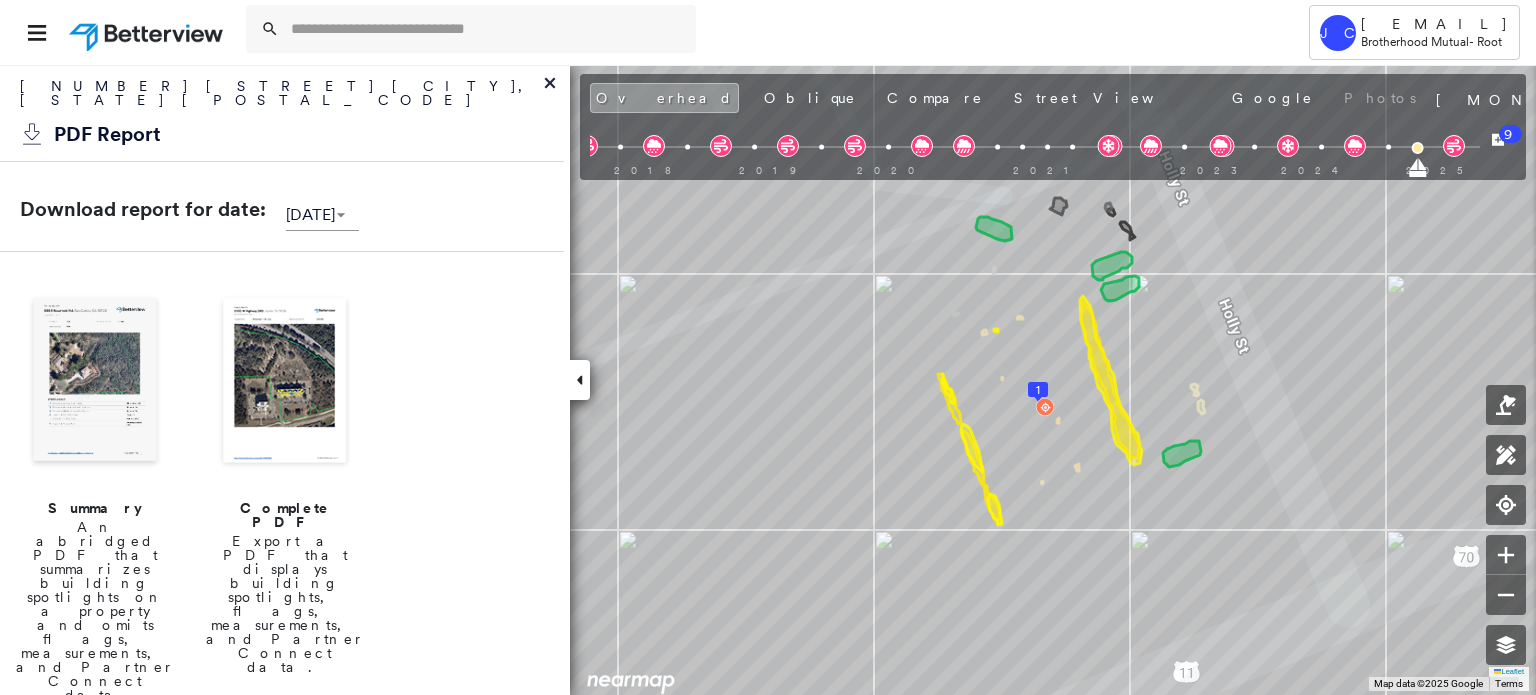 click at bounding box center [285, 382] 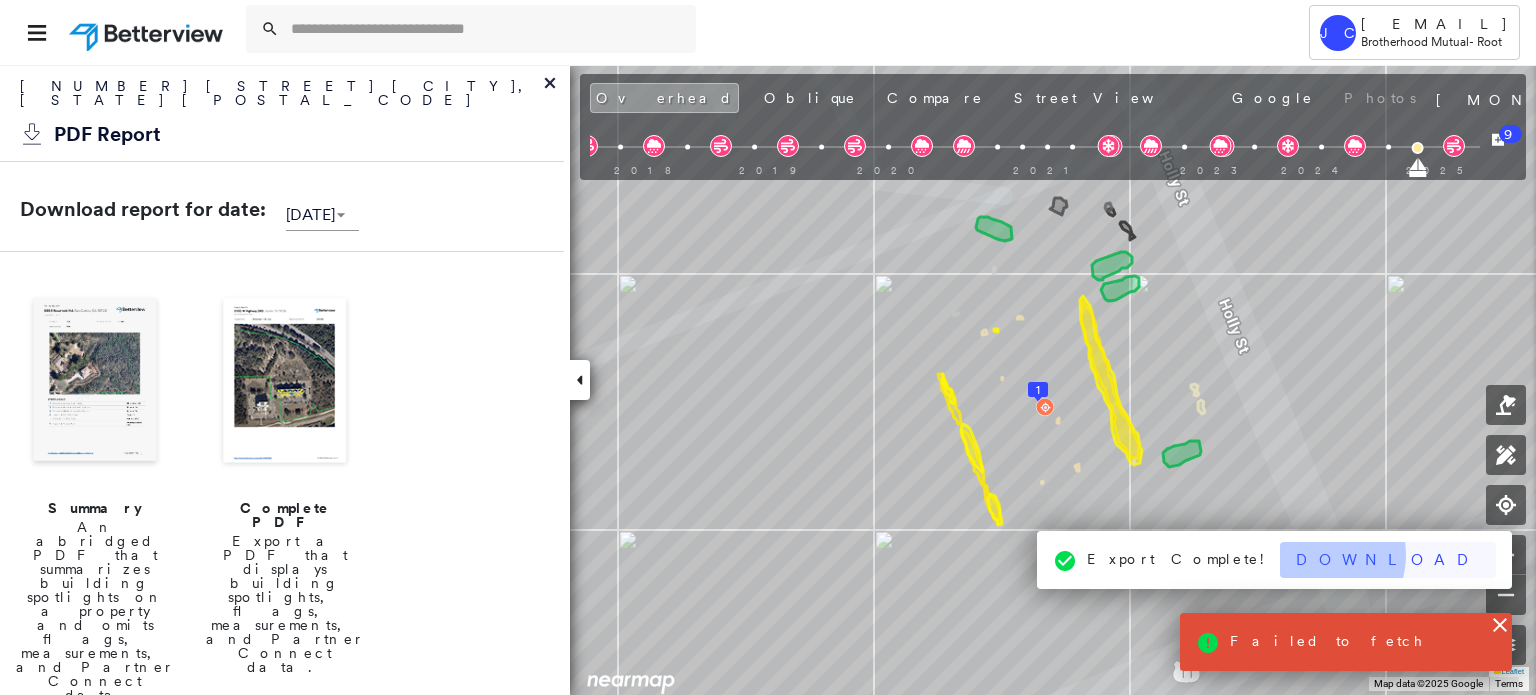 click on "Download" at bounding box center (1388, 560) 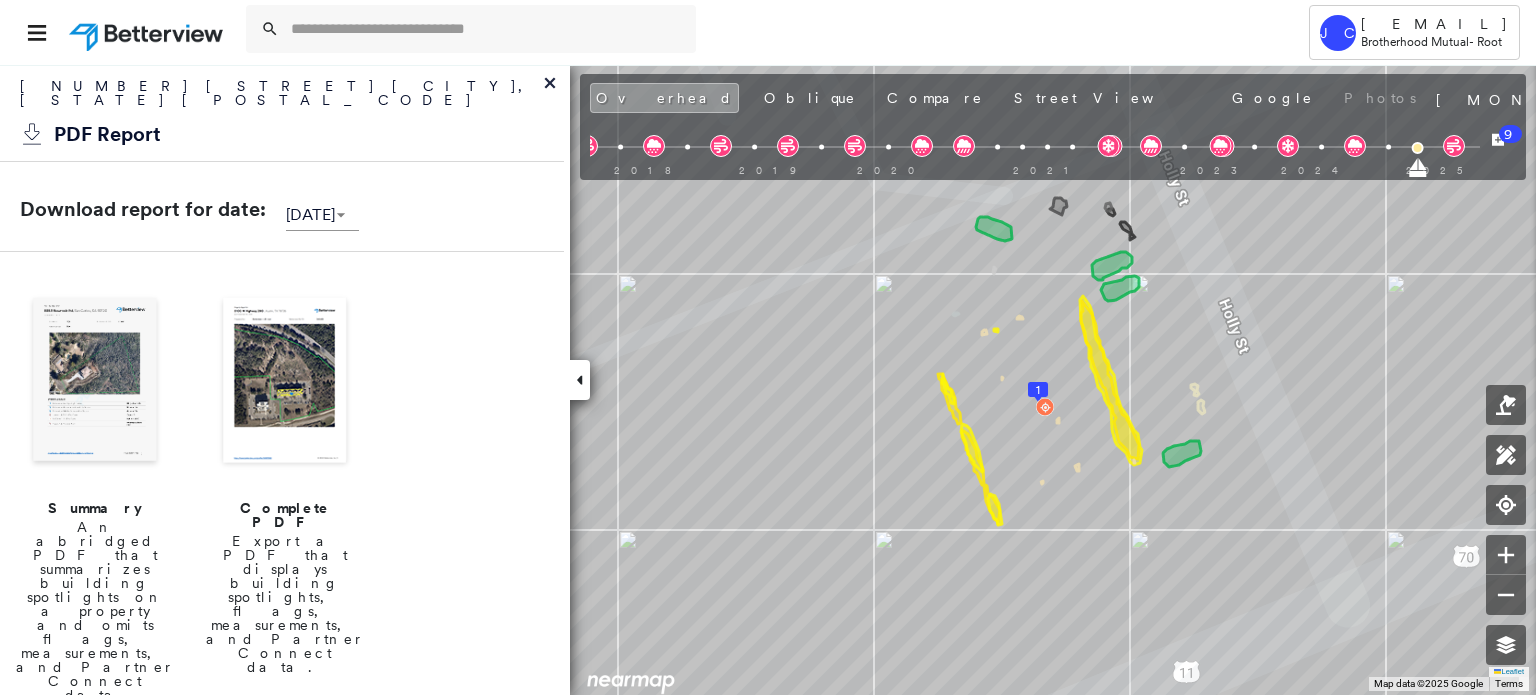 click at bounding box center [285, 382] 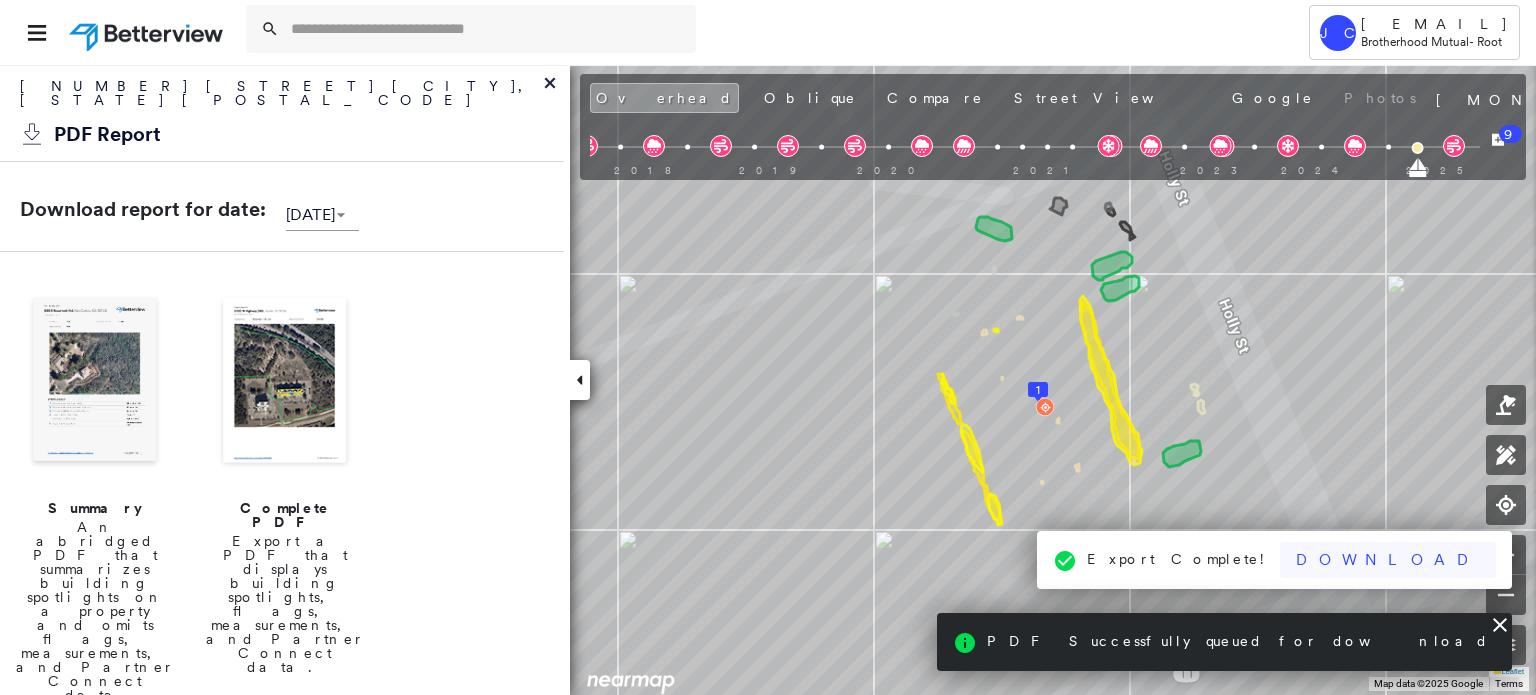click on "Download" at bounding box center (1388, 560) 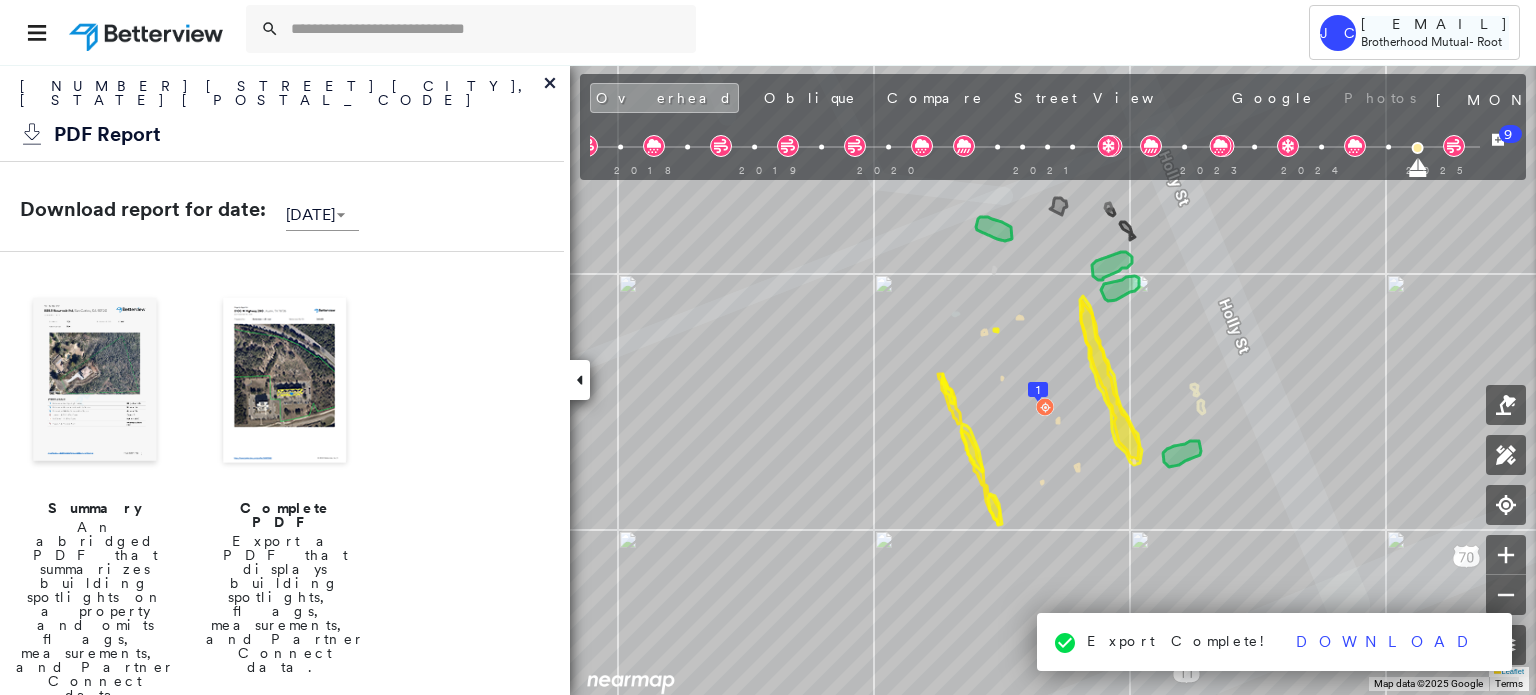 click on "Brotherhood Mutual" at bounding box center (1415, 41) 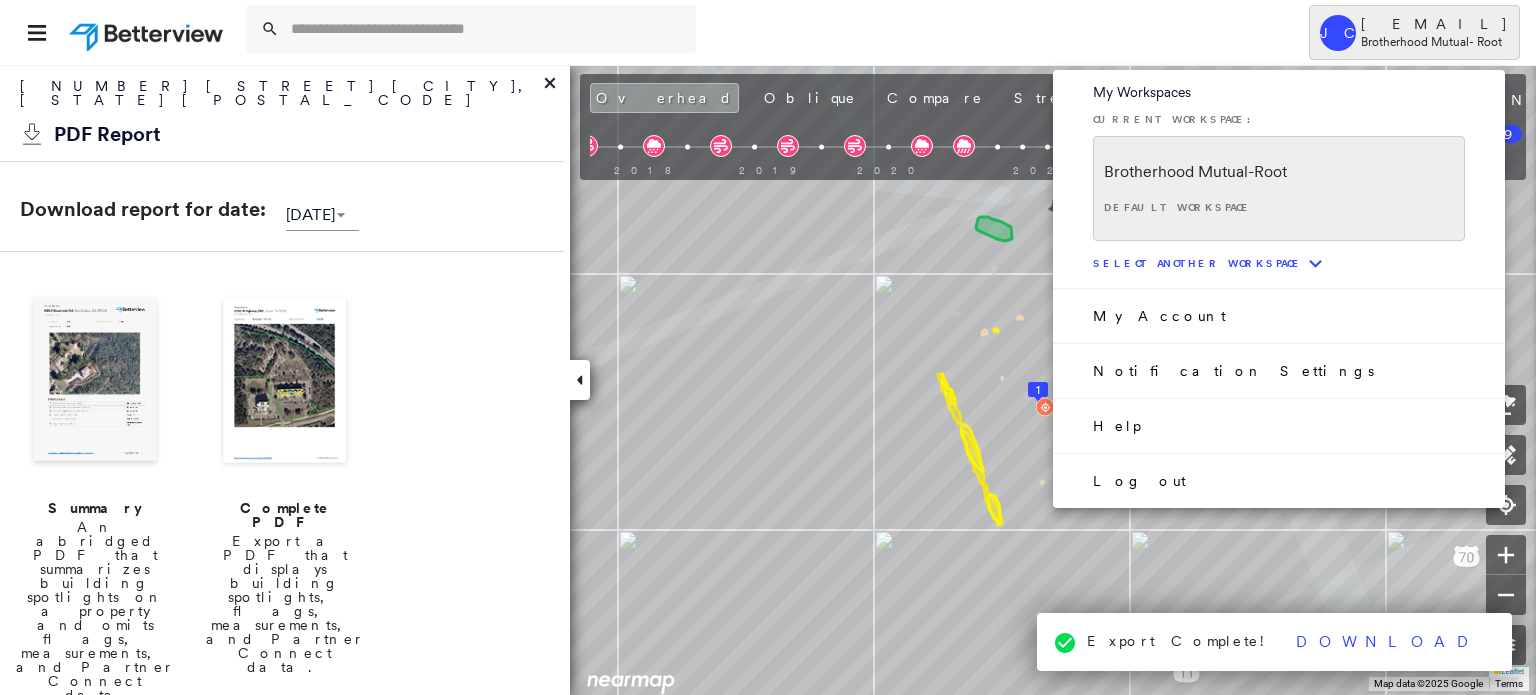 click on "Log out" at bounding box center [1139, 481] 